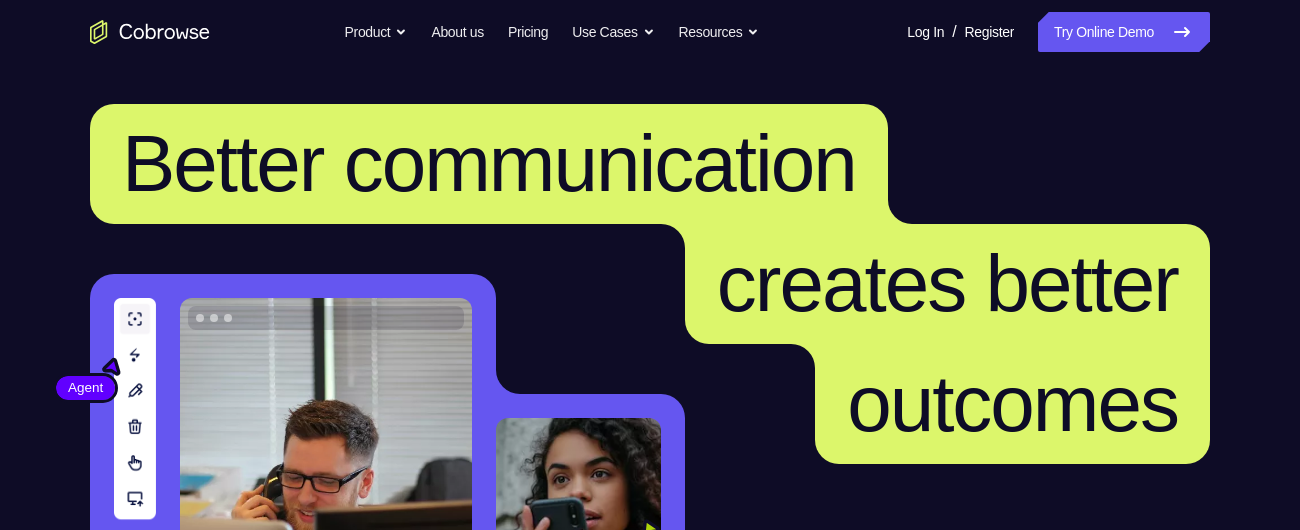 scroll, scrollTop: 0, scrollLeft: 0, axis: both 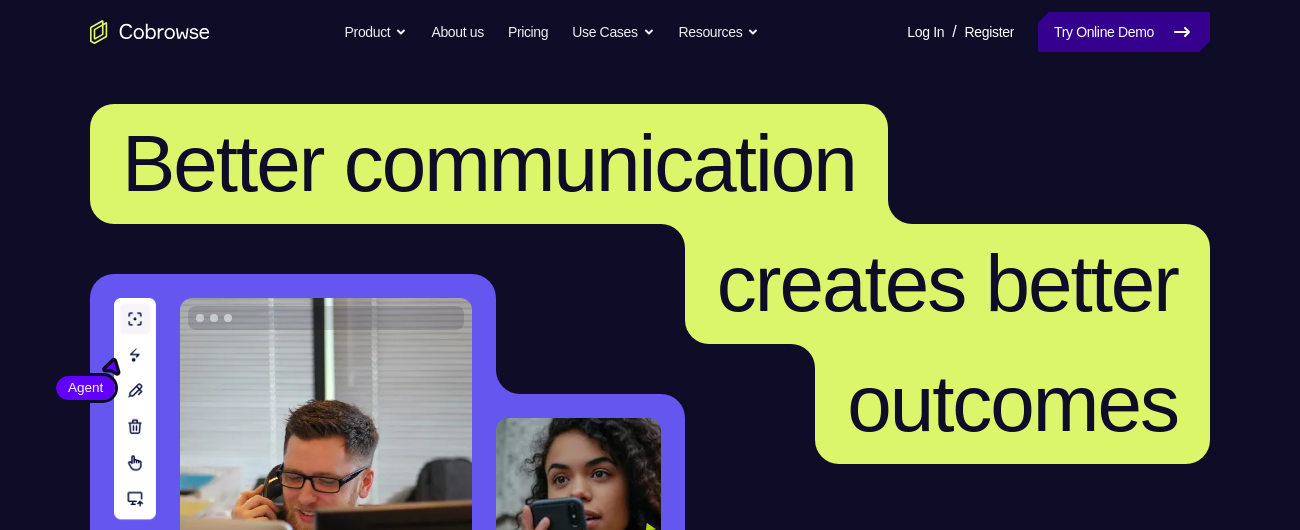 click on "Try Online Demo" at bounding box center [1124, 32] 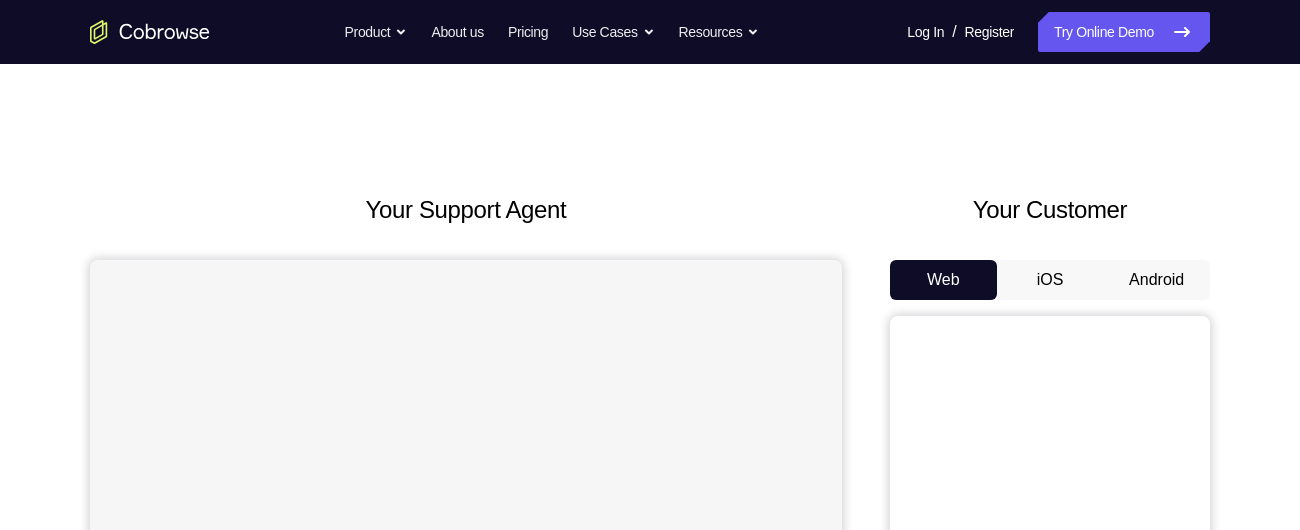 scroll, scrollTop: 0, scrollLeft: 0, axis: both 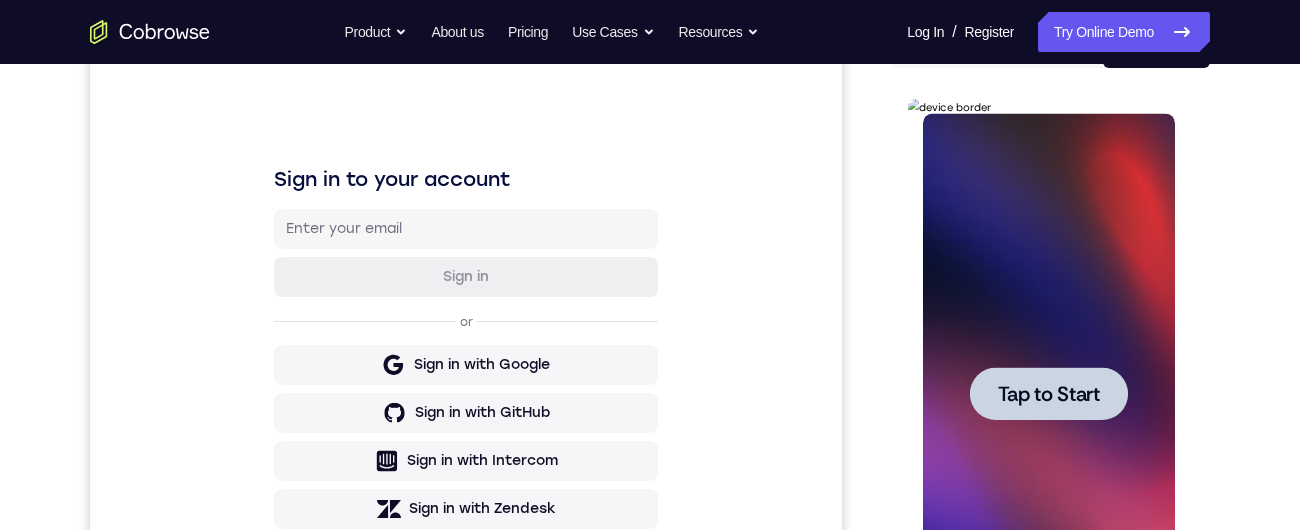 click at bounding box center [1048, 393] 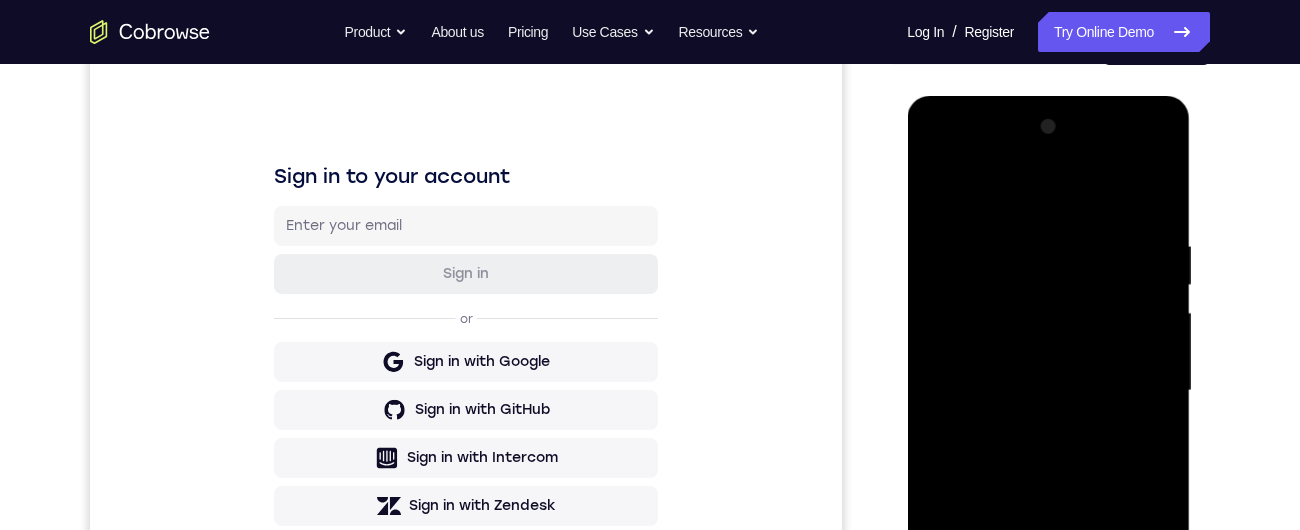 scroll, scrollTop: 472, scrollLeft: 0, axis: vertical 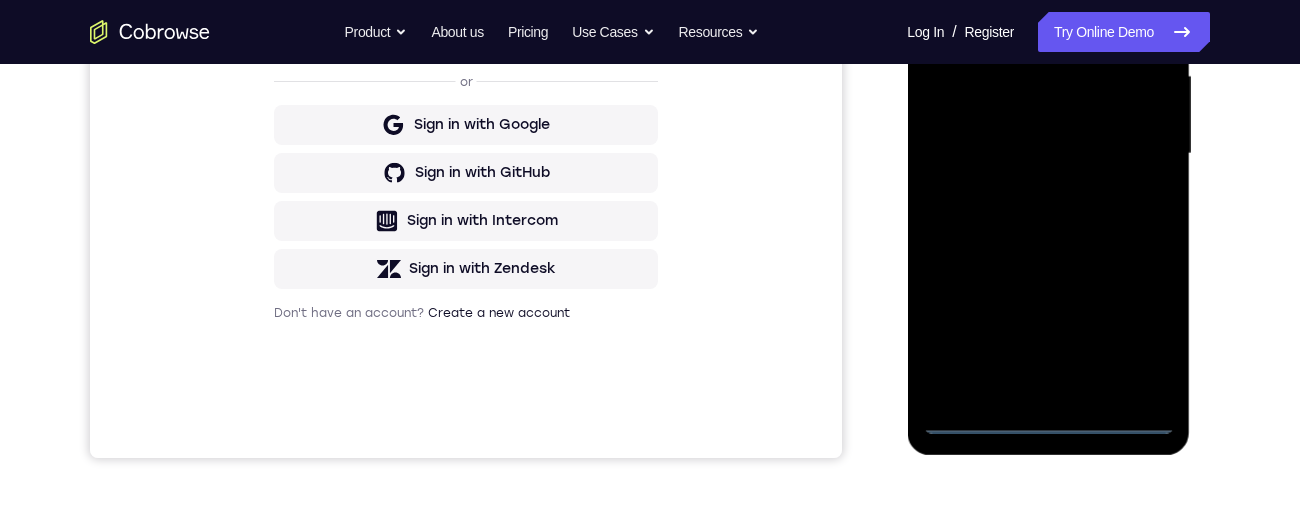 click at bounding box center [1048, 154] 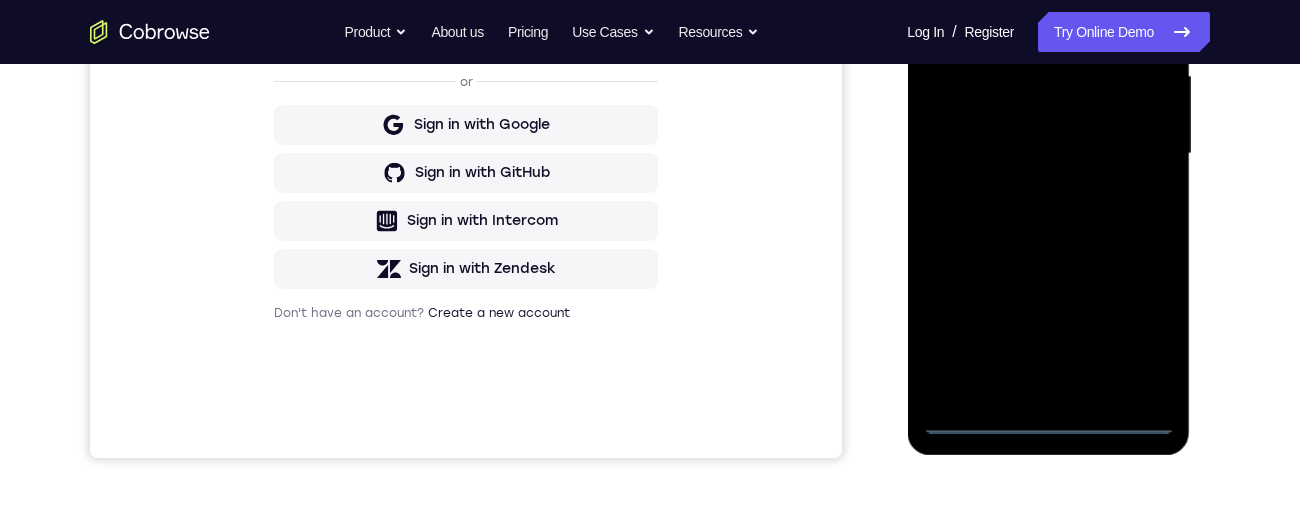 click at bounding box center [1048, 154] 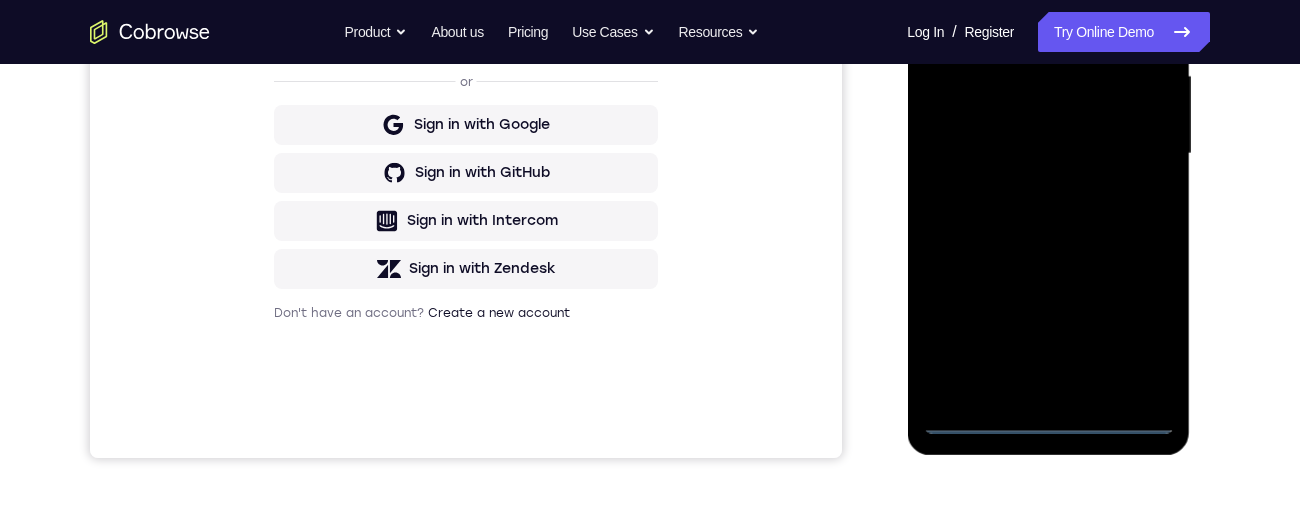 scroll, scrollTop: 240, scrollLeft: 0, axis: vertical 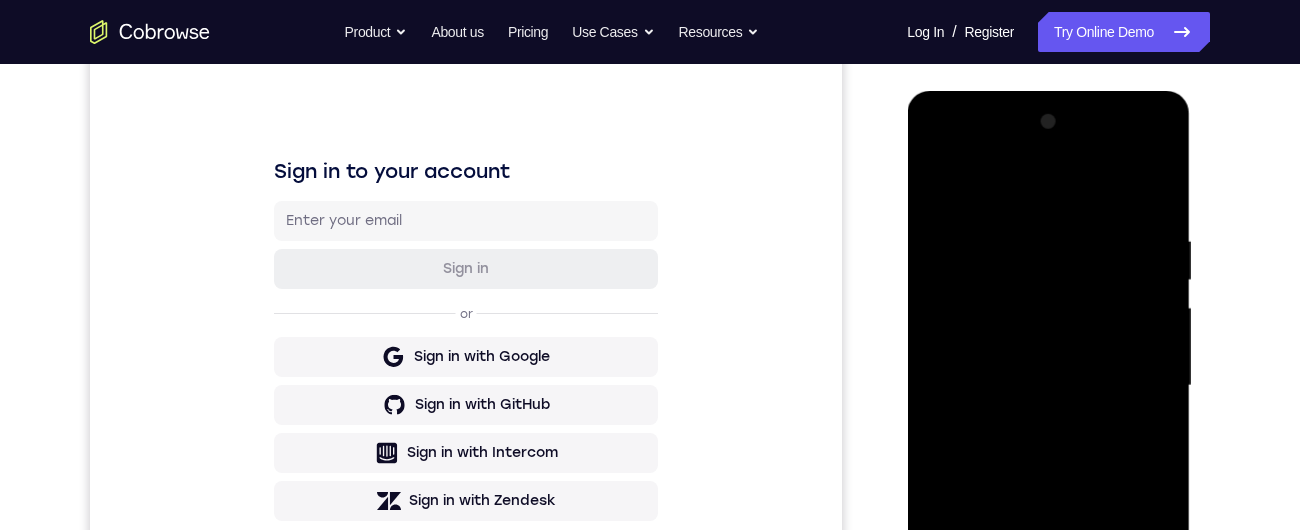 click at bounding box center (1048, 386) 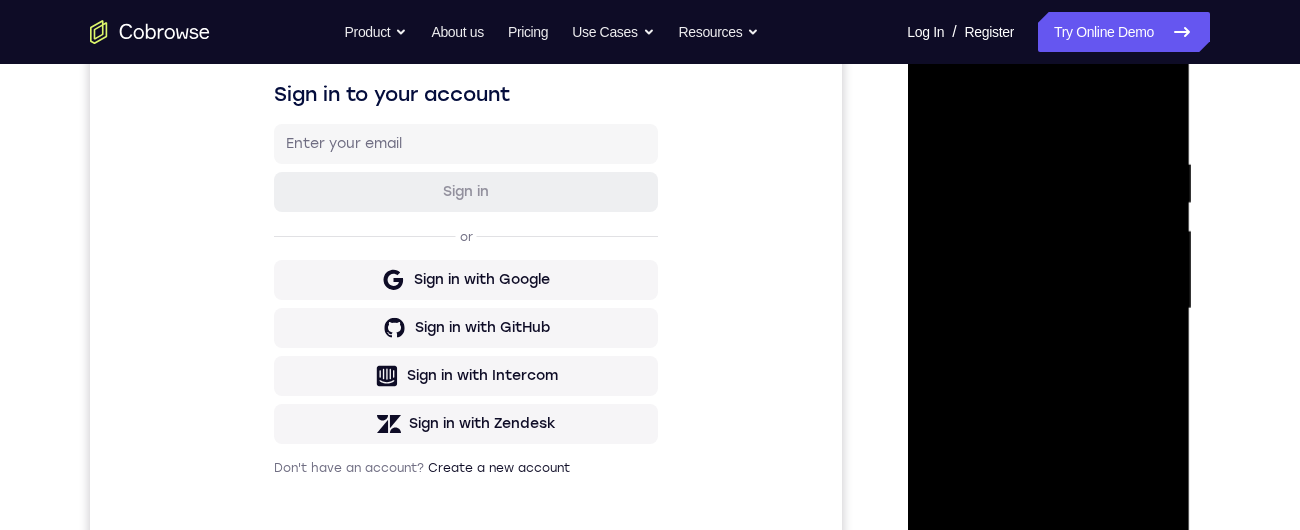 click at bounding box center (1048, 309) 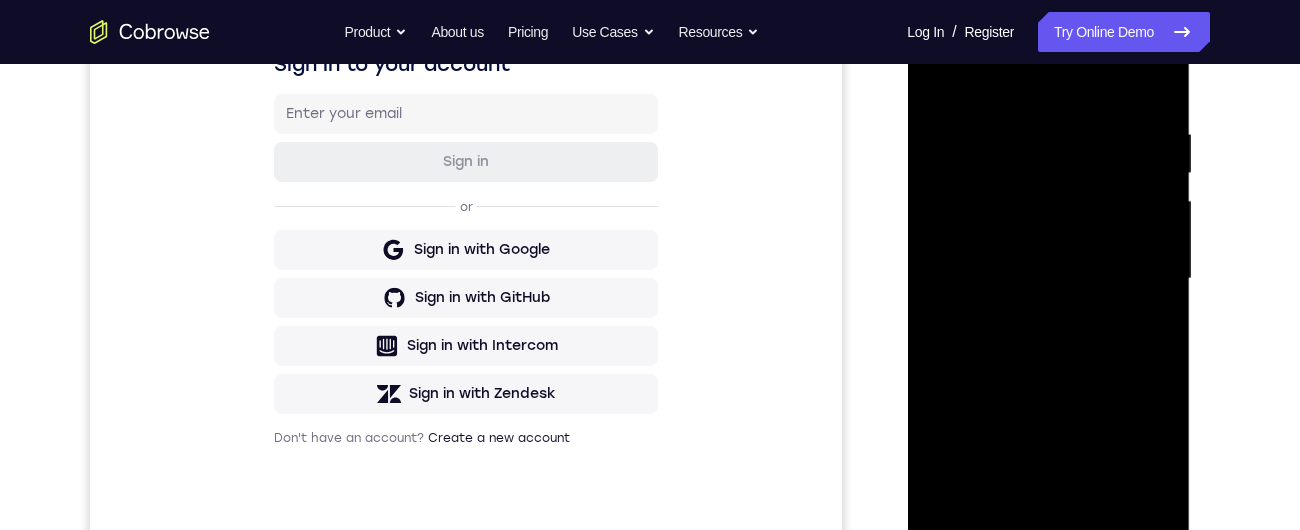 click at bounding box center [1048, 279] 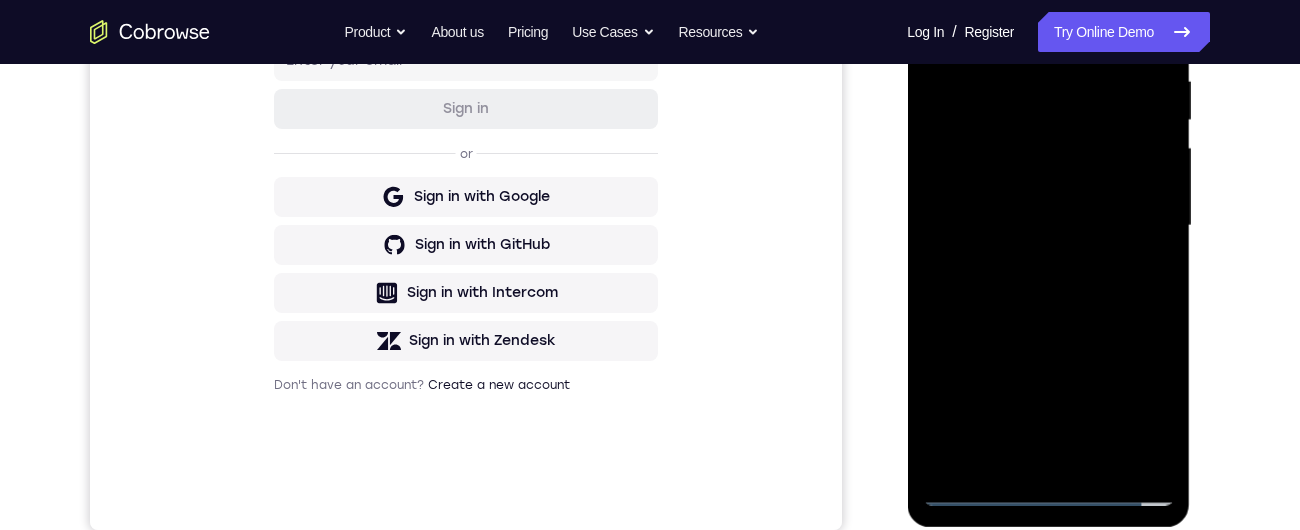 scroll, scrollTop: 411, scrollLeft: 0, axis: vertical 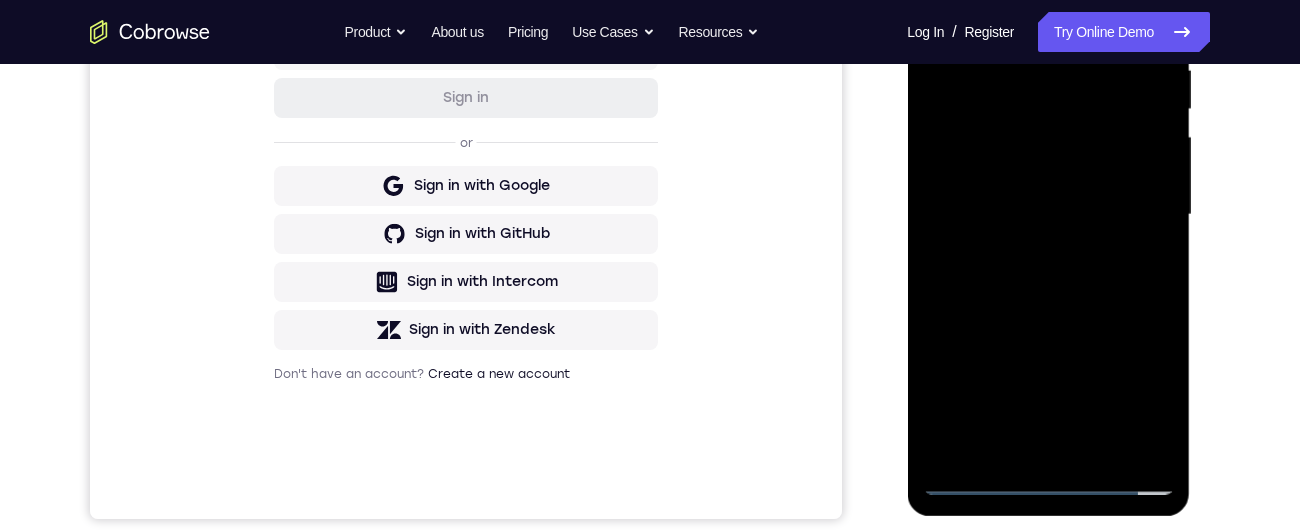 click at bounding box center [1048, 215] 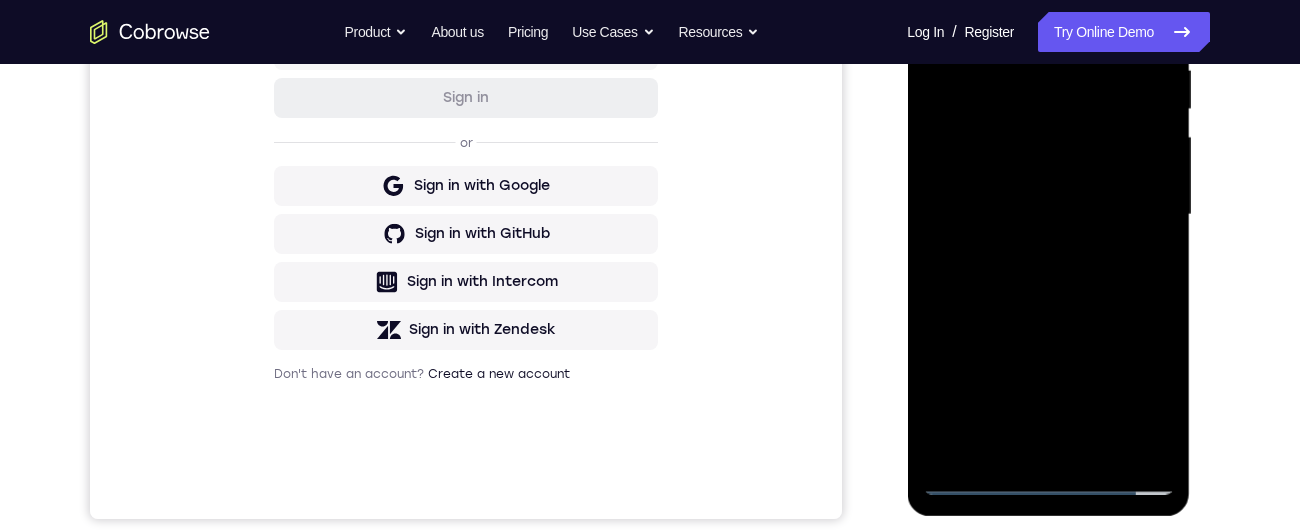 click at bounding box center (1048, 215) 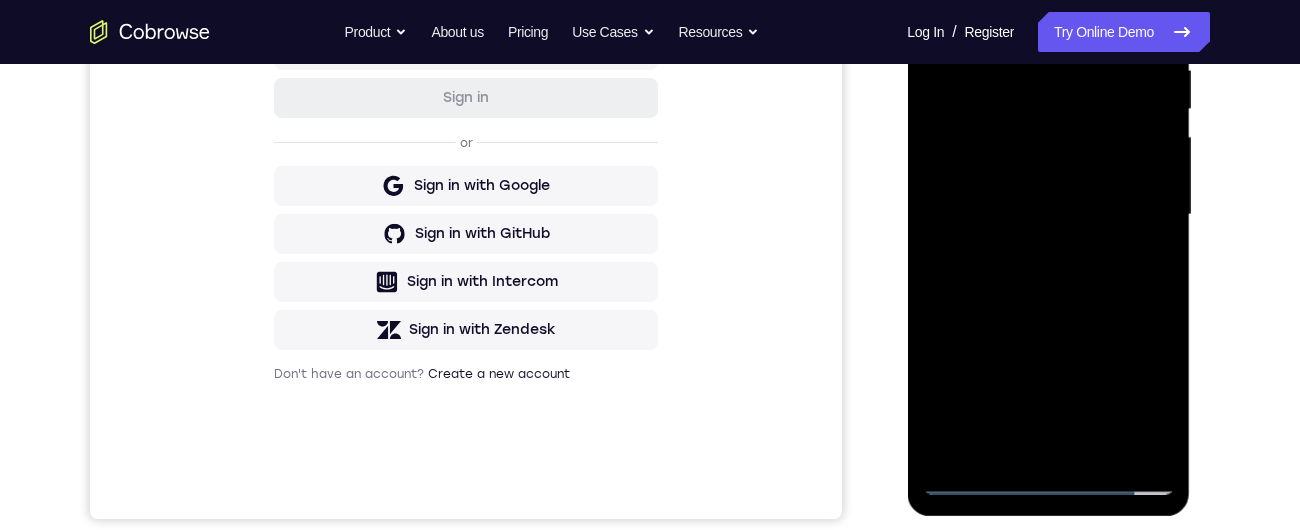 scroll, scrollTop: 288, scrollLeft: 0, axis: vertical 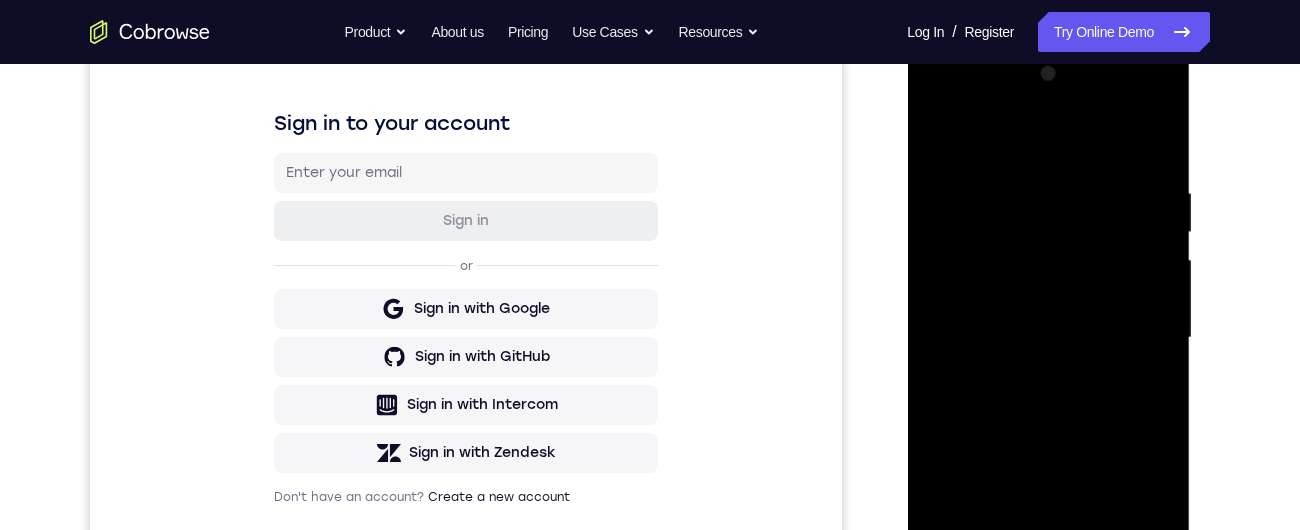 click at bounding box center [1048, 338] 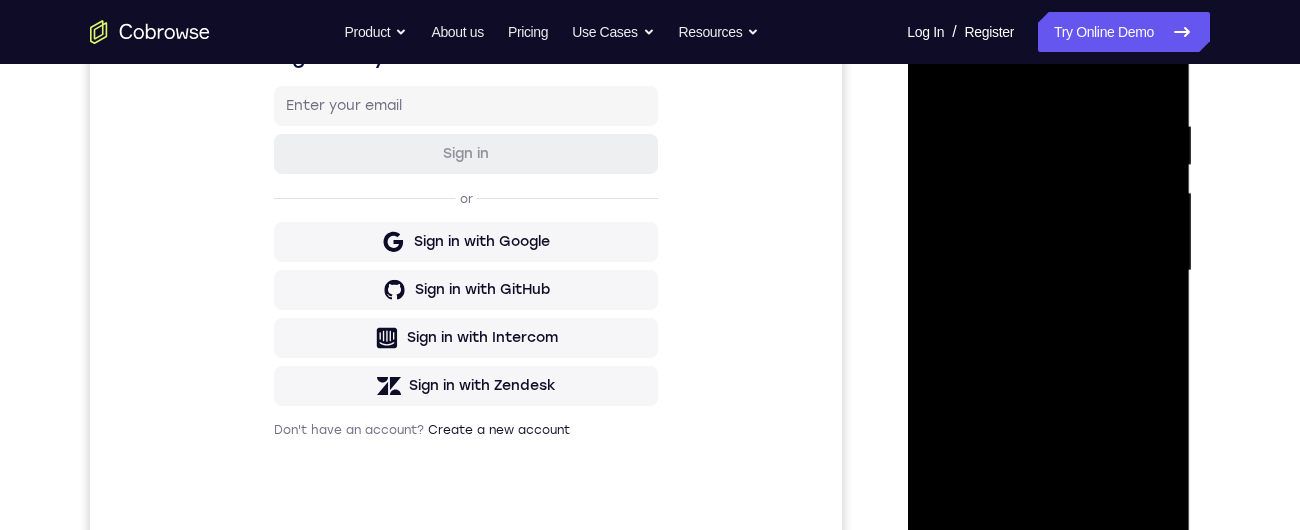 scroll, scrollTop: 336, scrollLeft: 0, axis: vertical 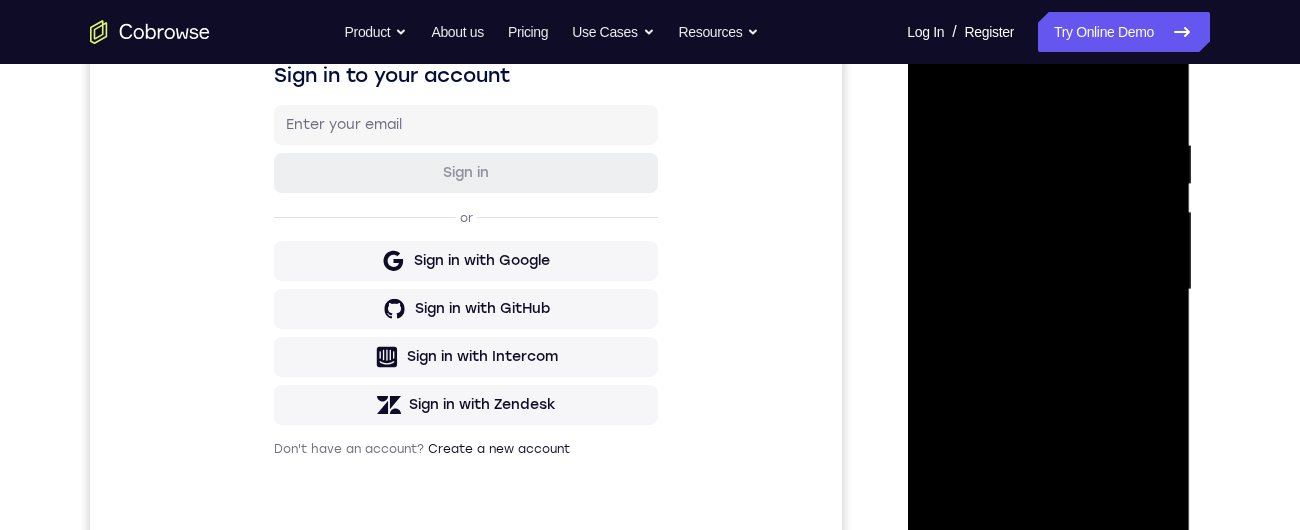 click at bounding box center [1048, 290] 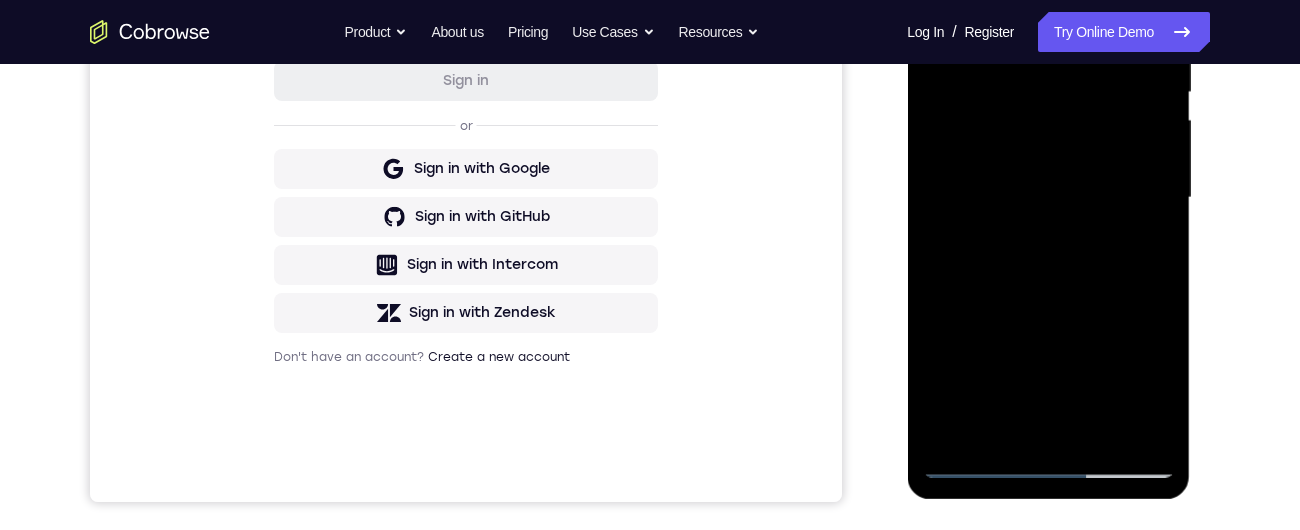 scroll, scrollTop: 278, scrollLeft: 0, axis: vertical 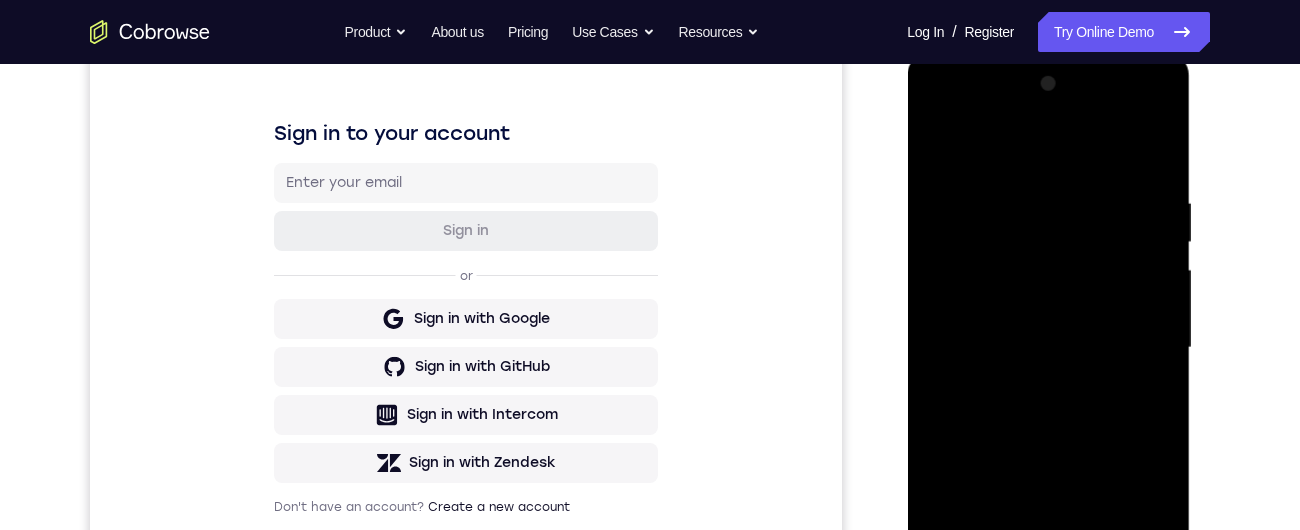 click at bounding box center [1048, 348] 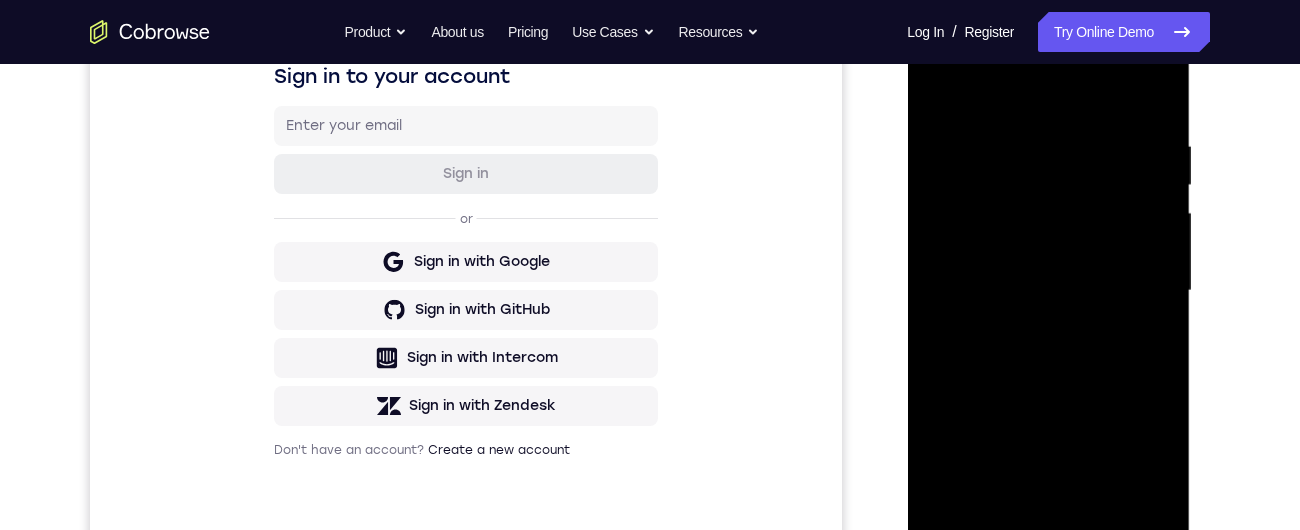 click at bounding box center (1048, 291) 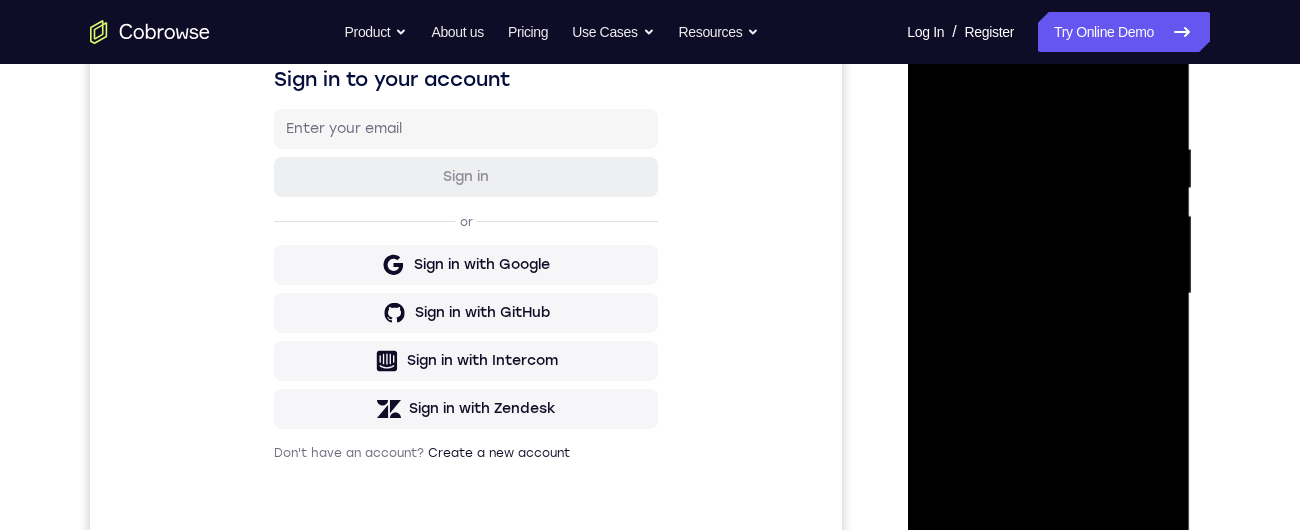 click at bounding box center (1048, 294) 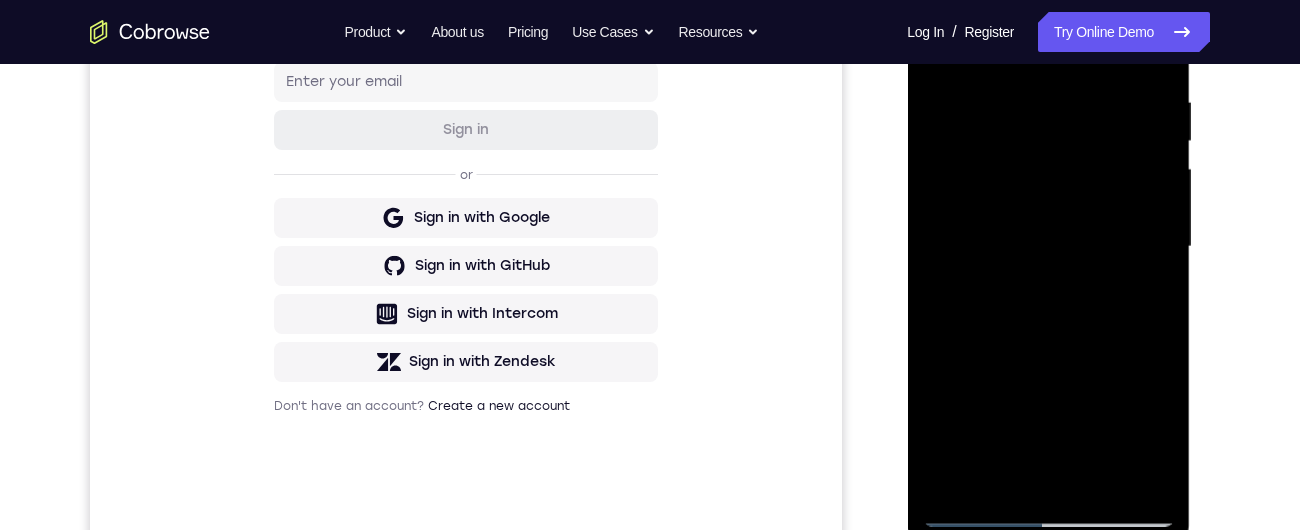 click at bounding box center (1048, 247) 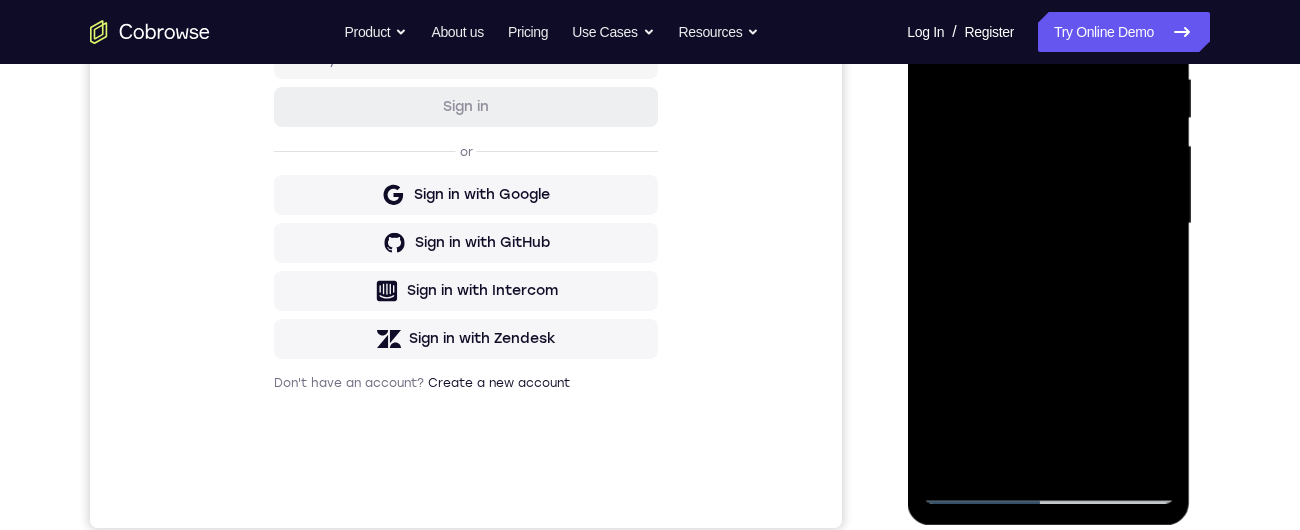 click at bounding box center [1048, 224] 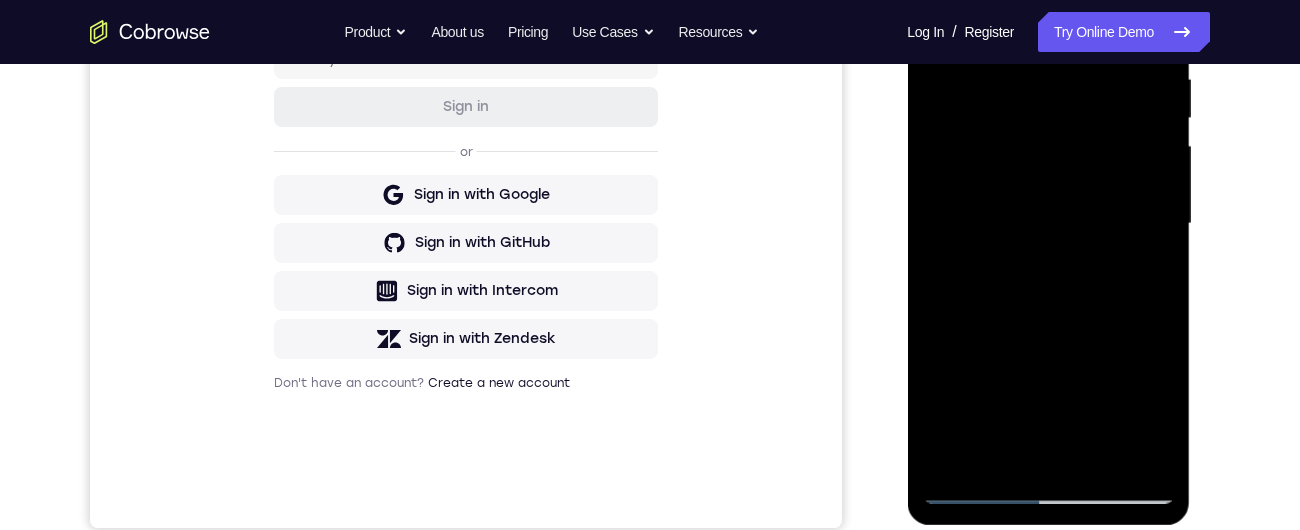 click at bounding box center (1048, 224) 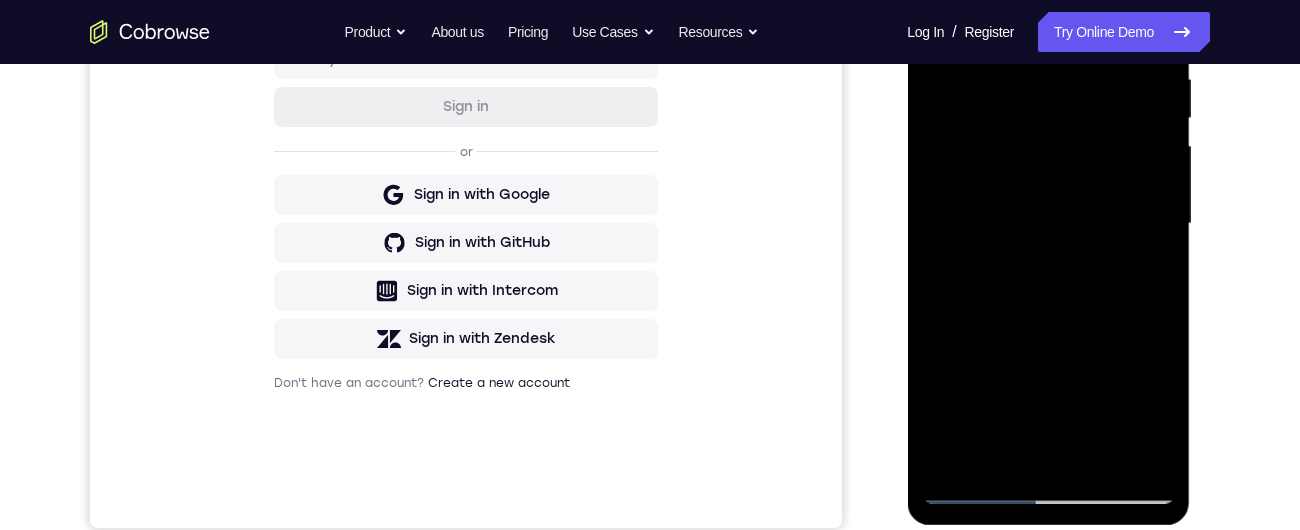 click at bounding box center [1048, 224] 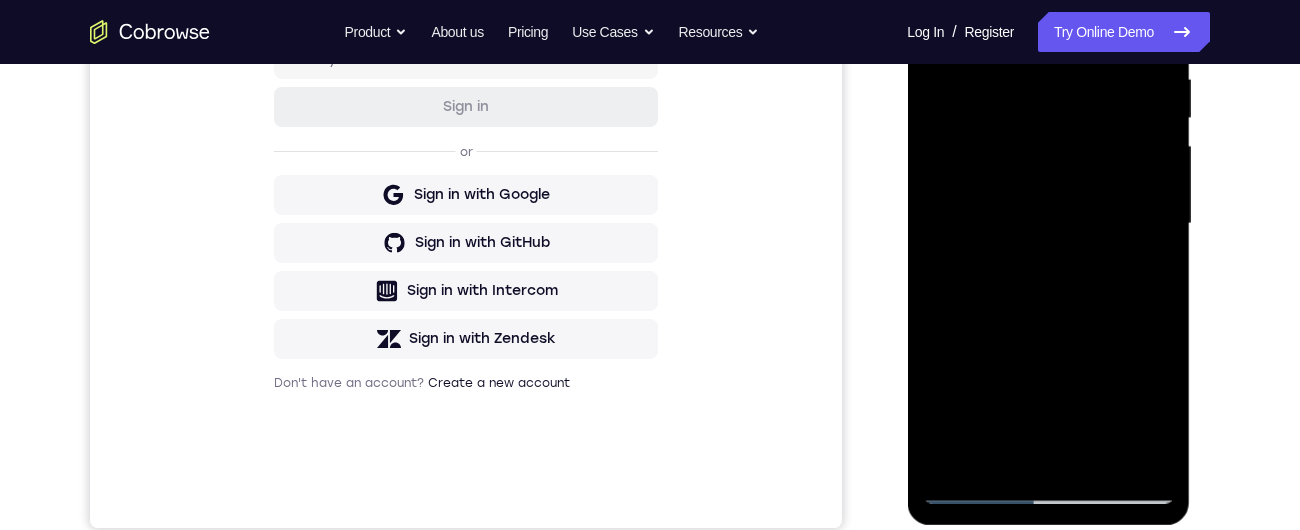 click at bounding box center [1048, 224] 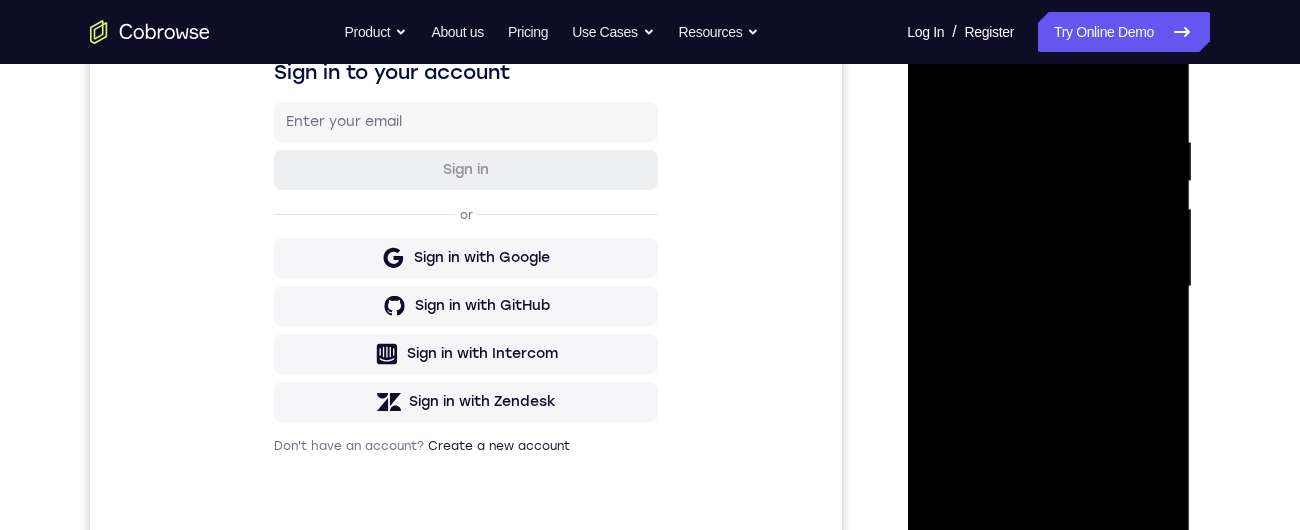 scroll, scrollTop: 340, scrollLeft: 0, axis: vertical 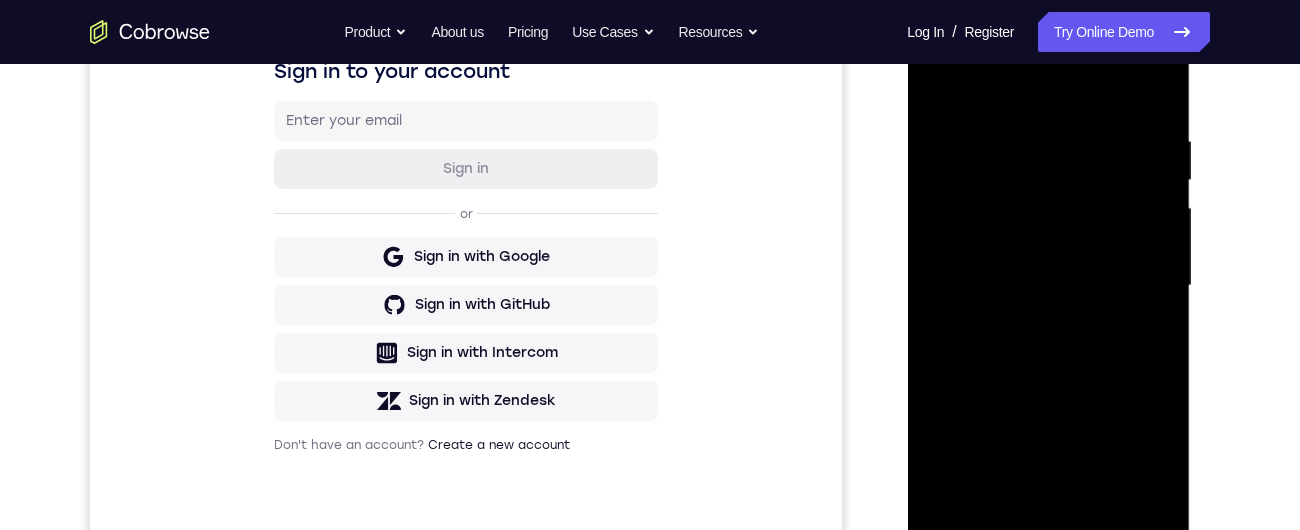 click at bounding box center [1048, 286] 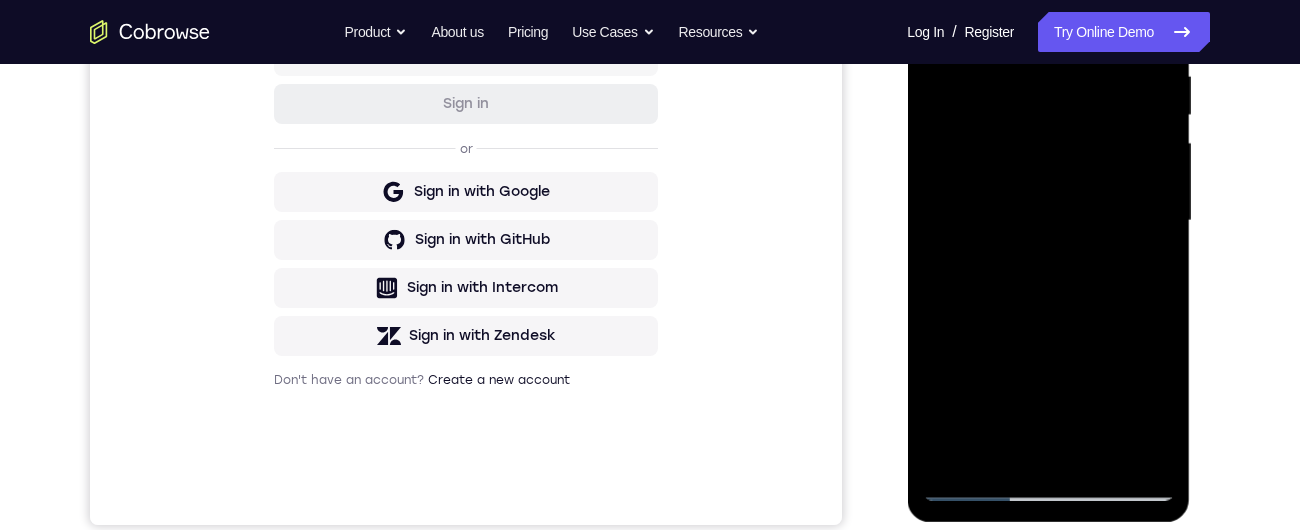 click at bounding box center [1048, 221] 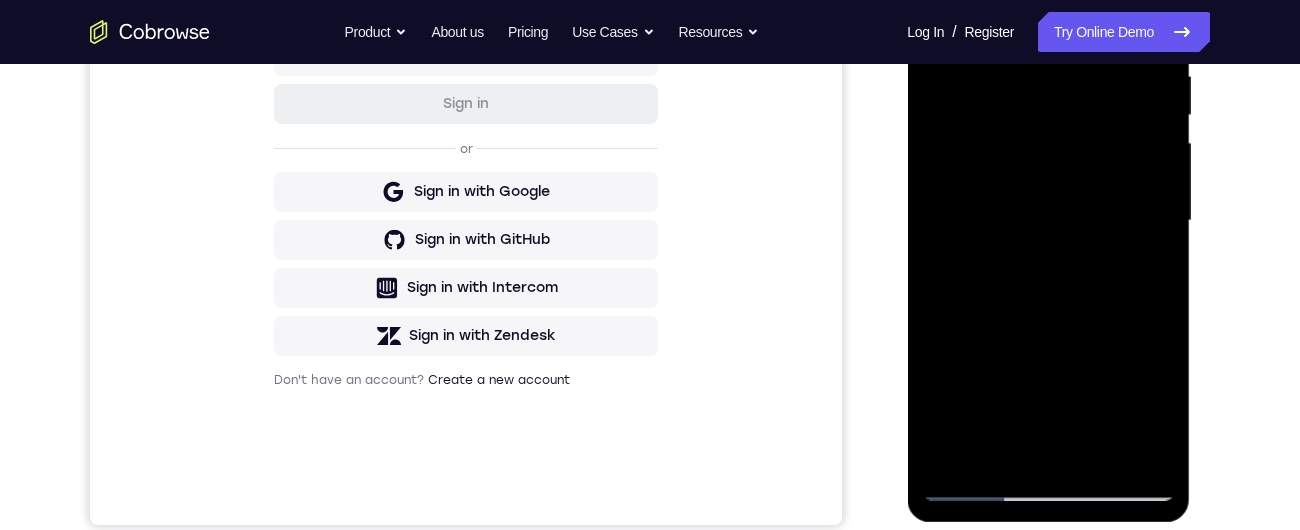 scroll, scrollTop: 275, scrollLeft: 0, axis: vertical 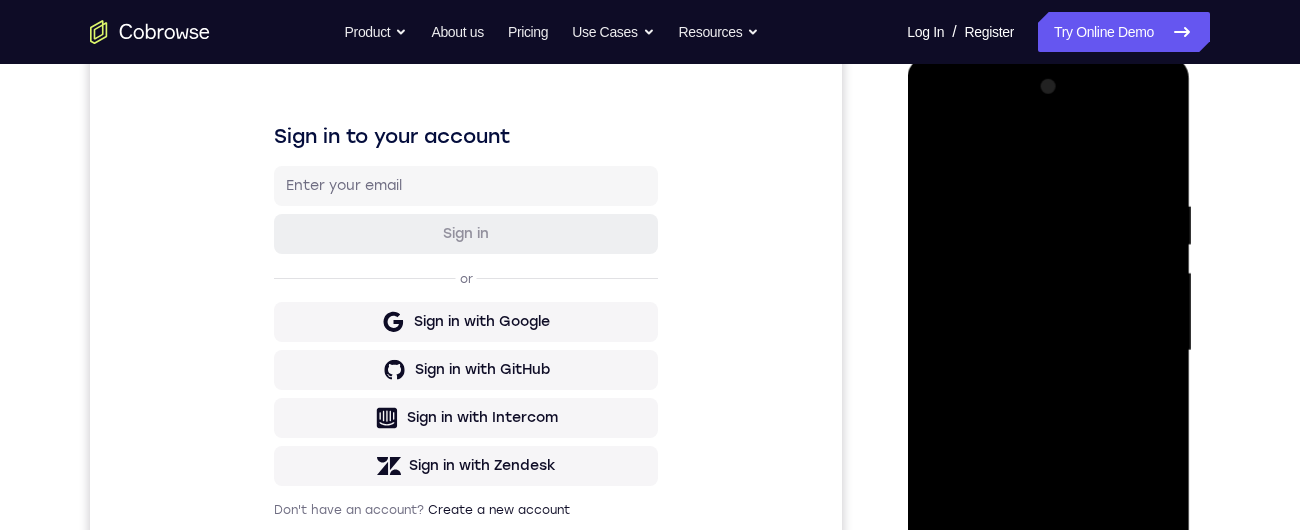 click at bounding box center [1048, 351] 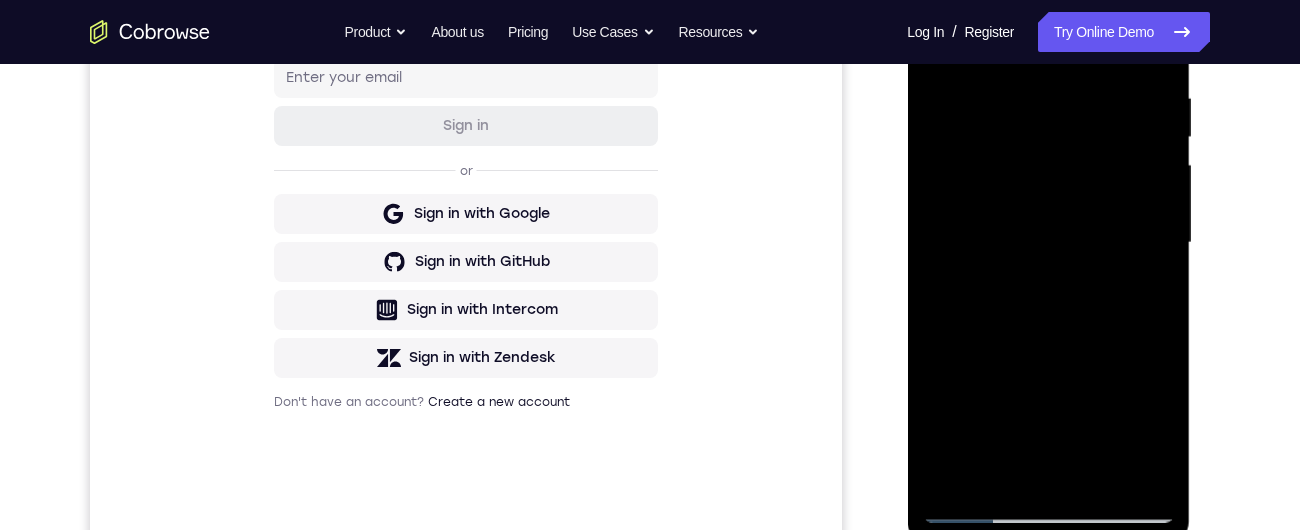 click at bounding box center [1048, 243] 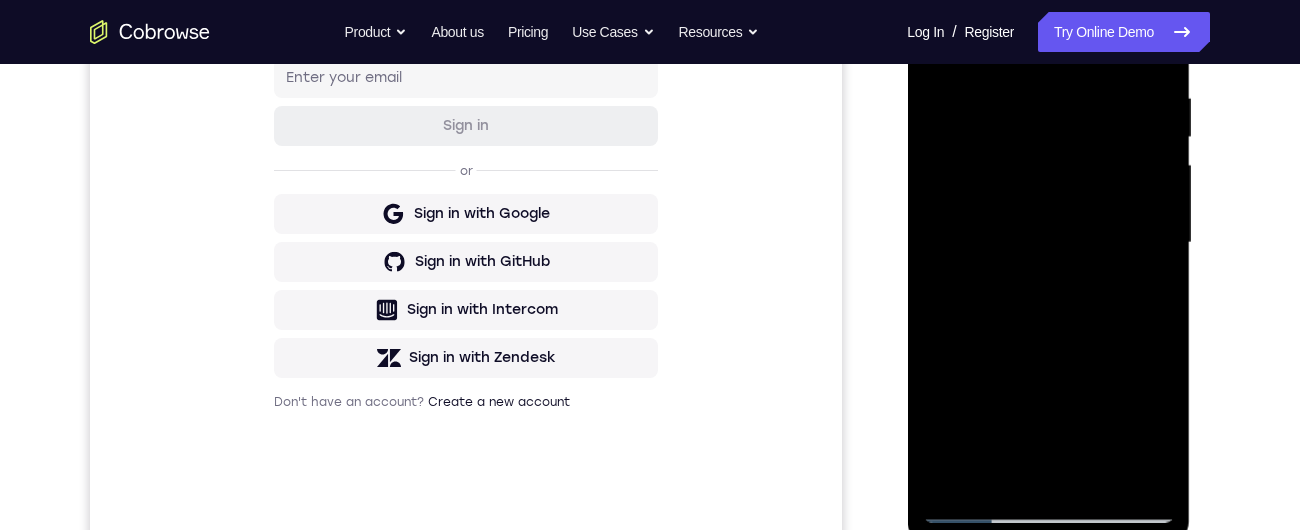 scroll, scrollTop: 373, scrollLeft: 0, axis: vertical 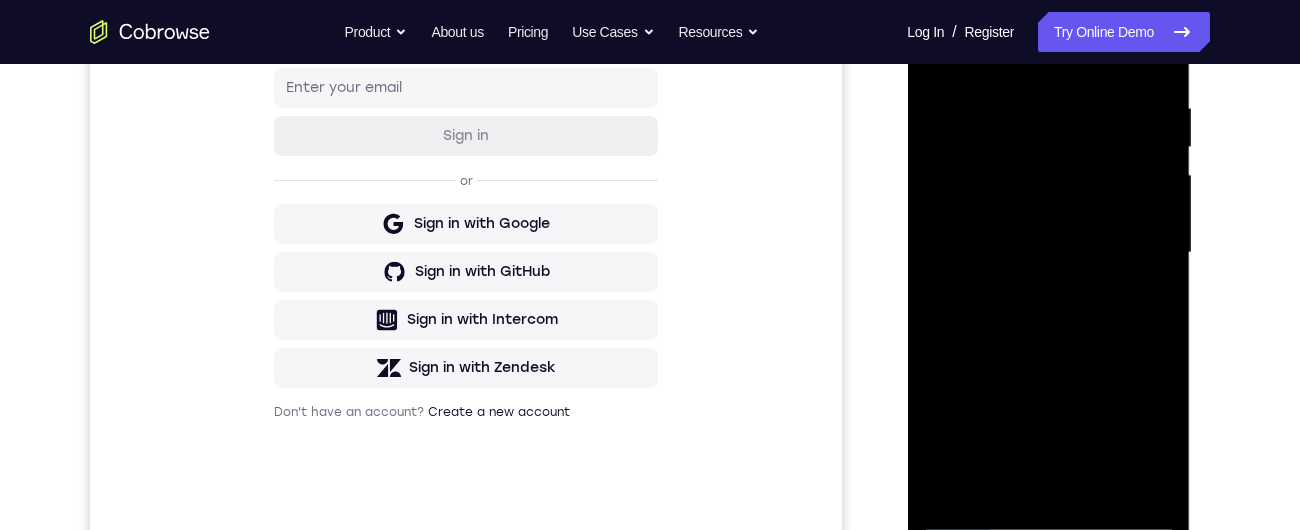 click at bounding box center [1048, 253] 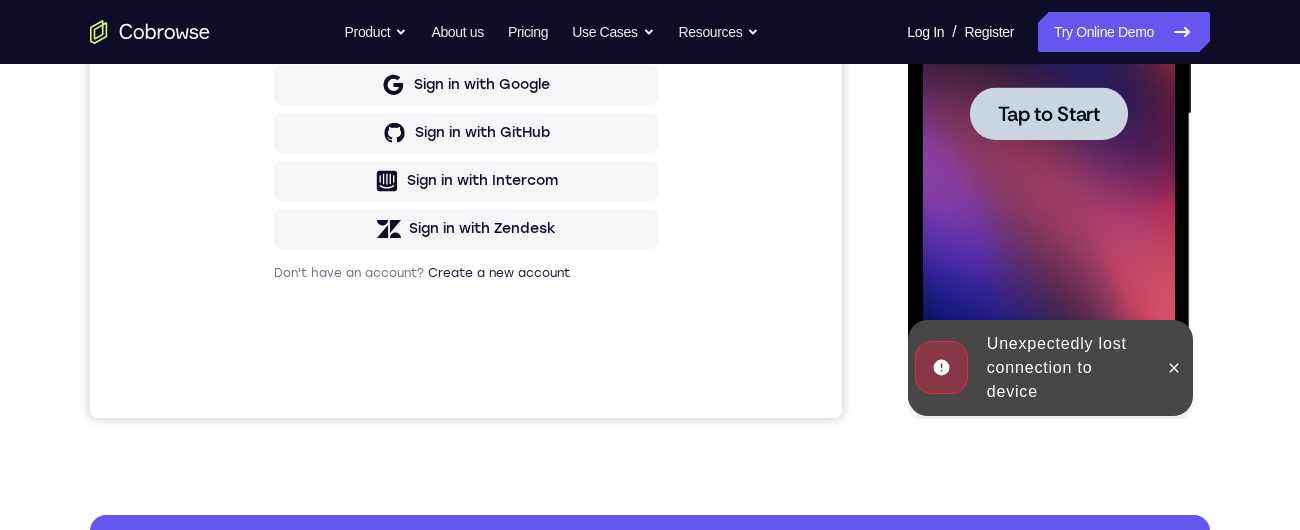 scroll, scrollTop: 0, scrollLeft: 0, axis: both 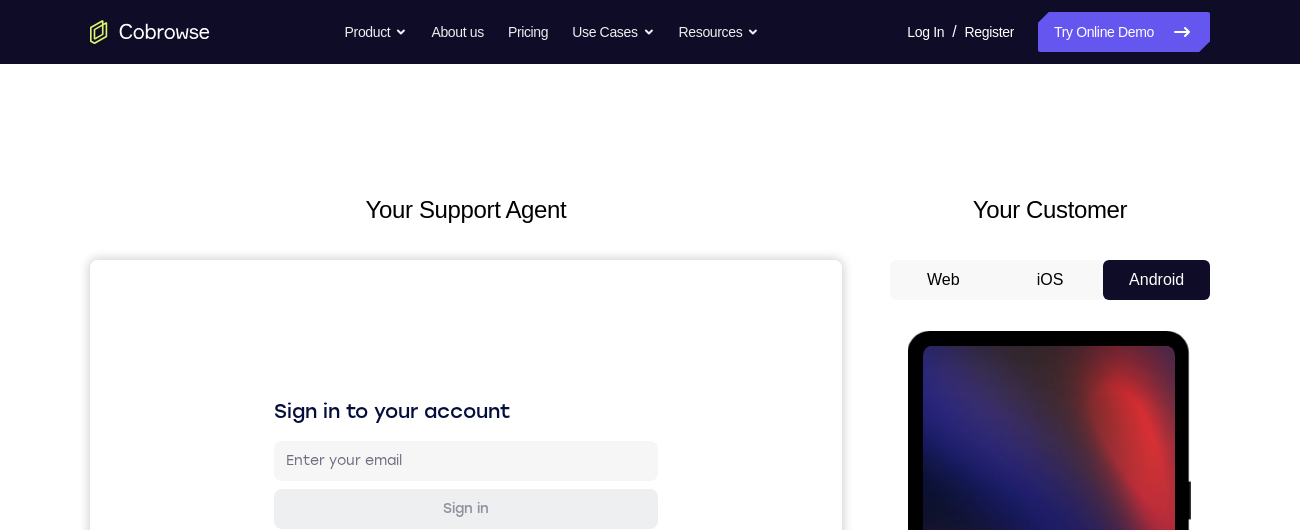 click at bounding box center [1048, 625] 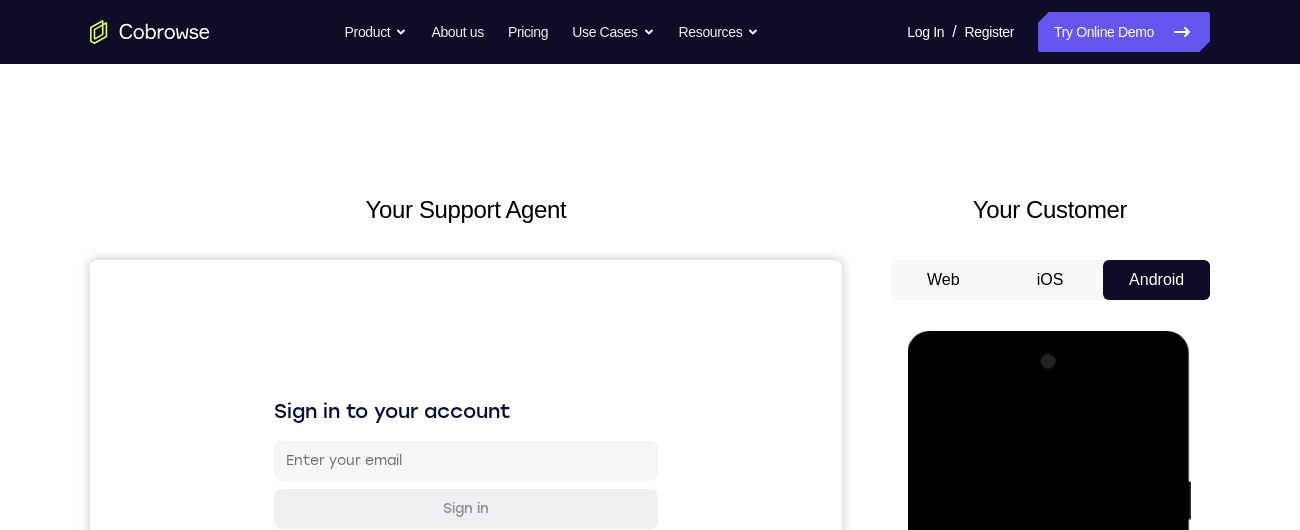 click 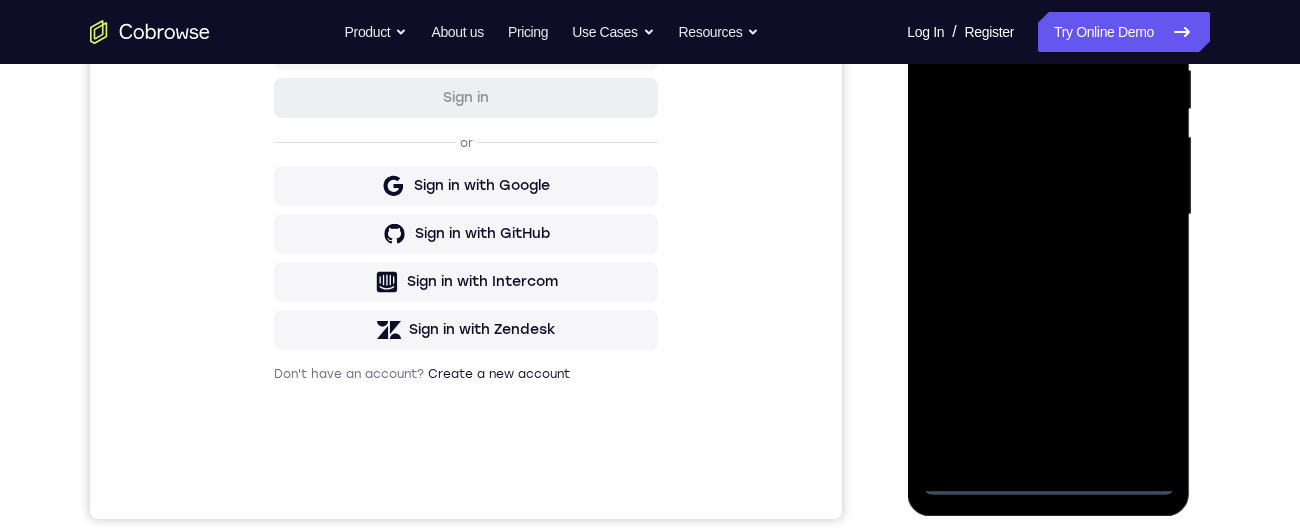 click at bounding box center (1048, 215) 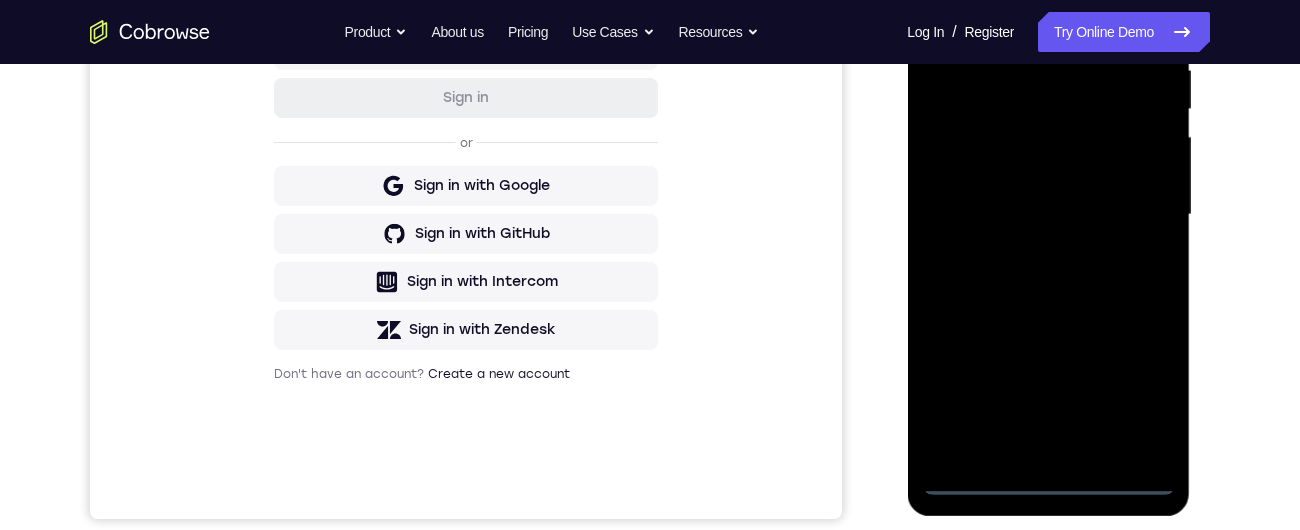 click at bounding box center (1048, 215) 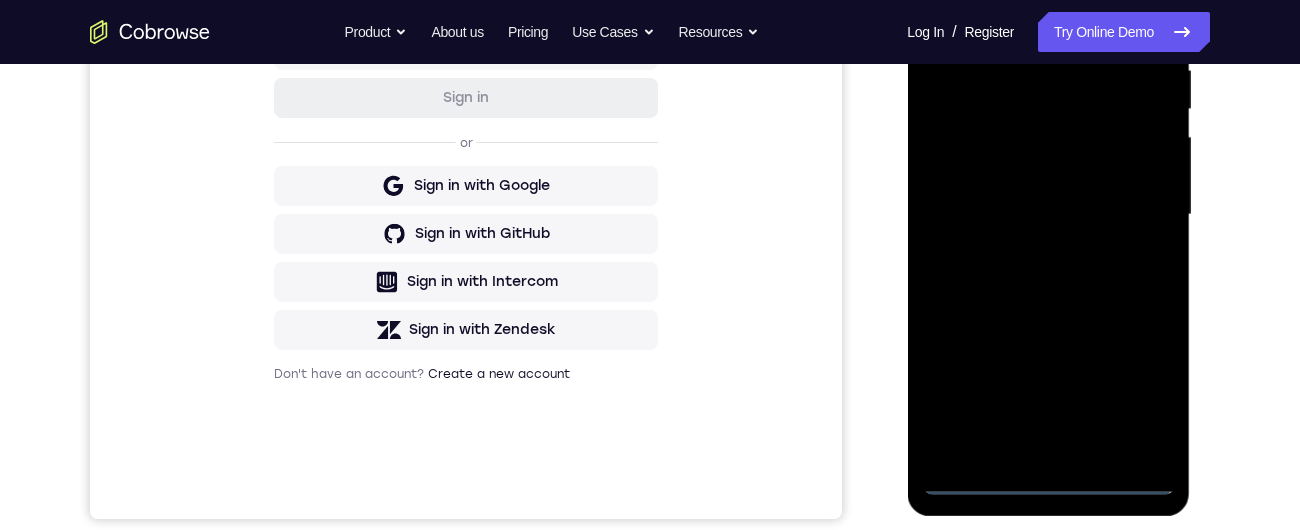 click at bounding box center (1048, 215) 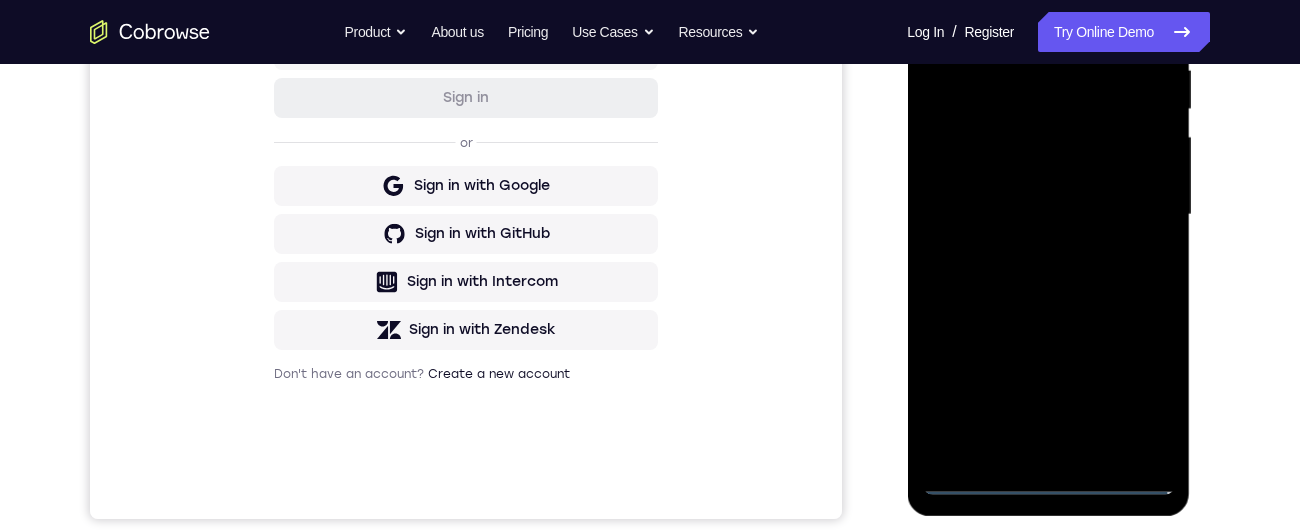 click at bounding box center (1048, 215) 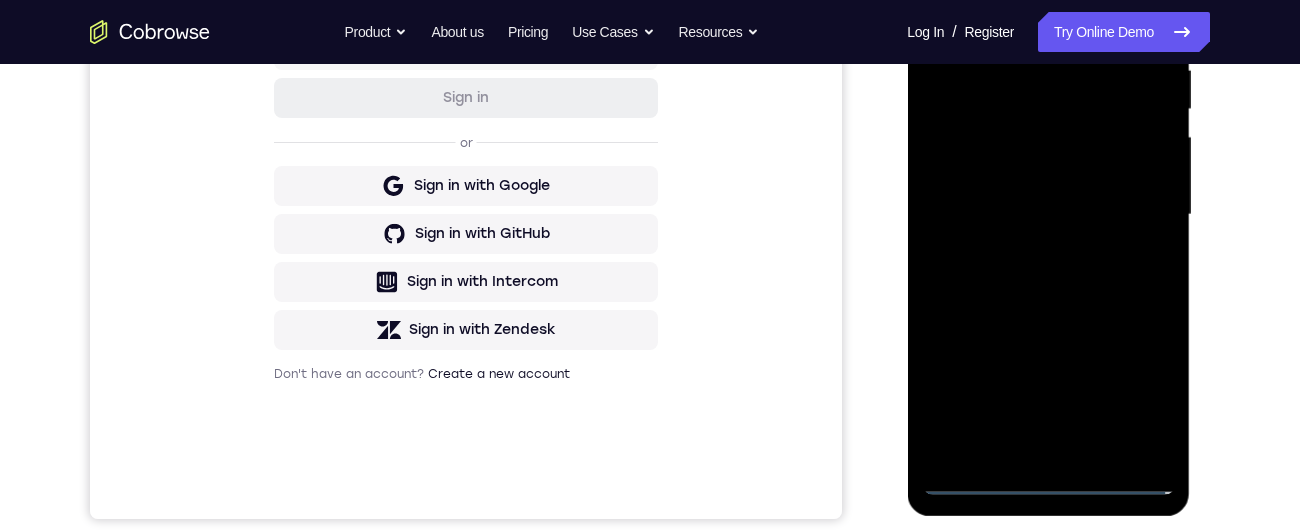 scroll, scrollTop: 195, scrollLeft: 0, axis: vertical 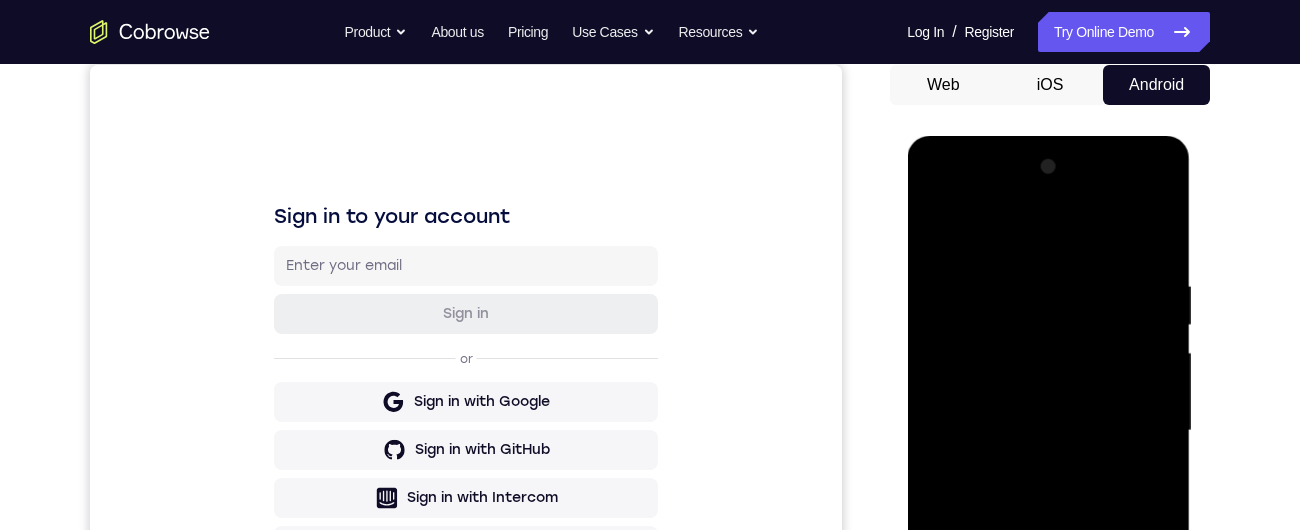 click at bounding box center (1048, 431) 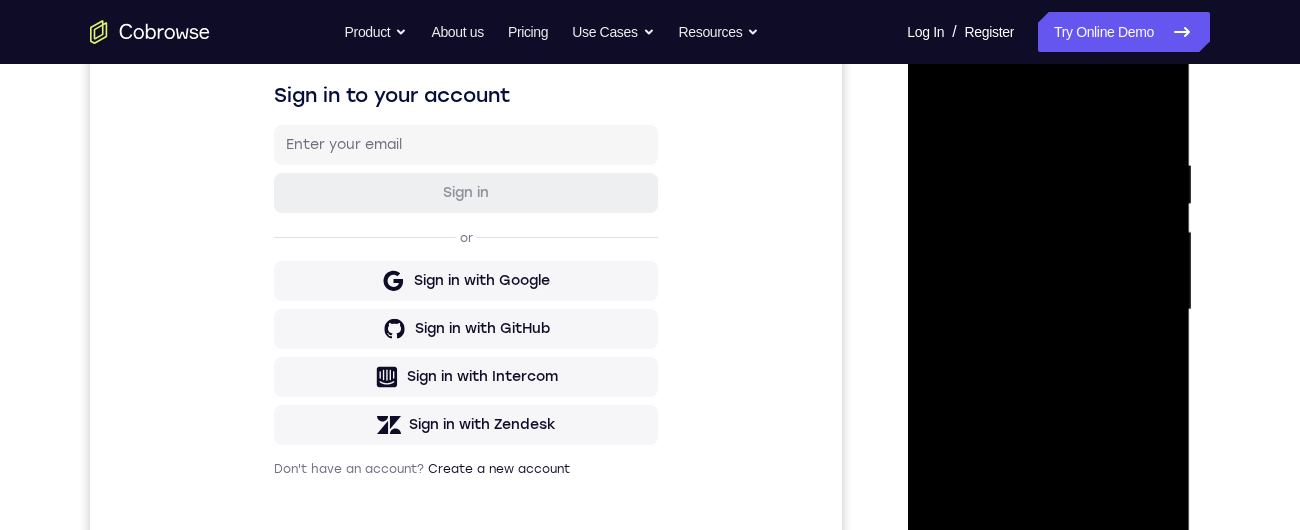 click at bounding box center (1048, 310) 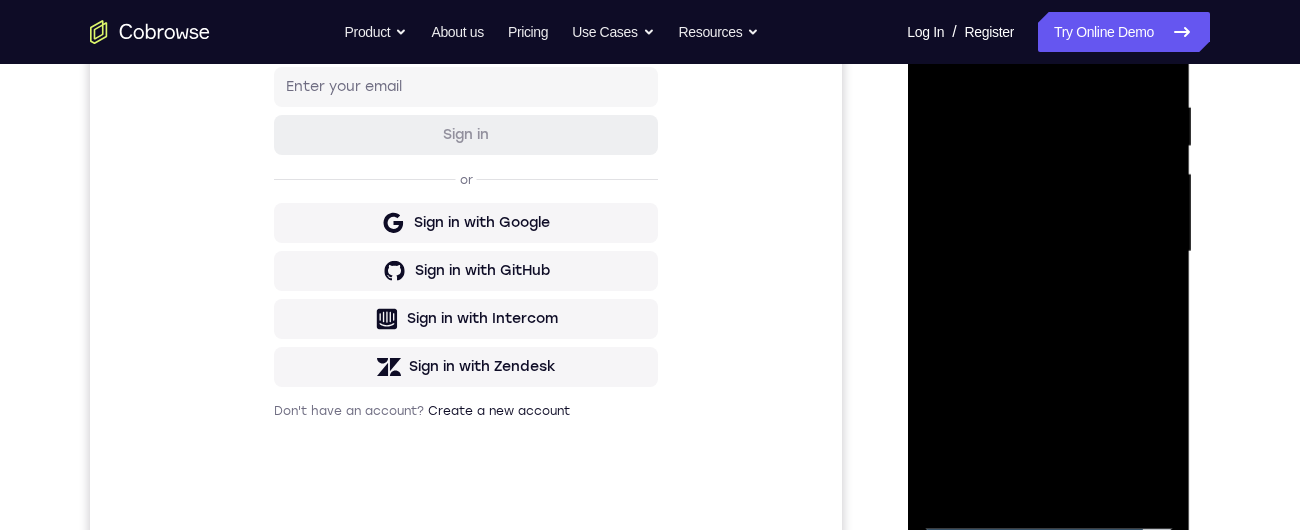 click at bounding box center (1048, 252) 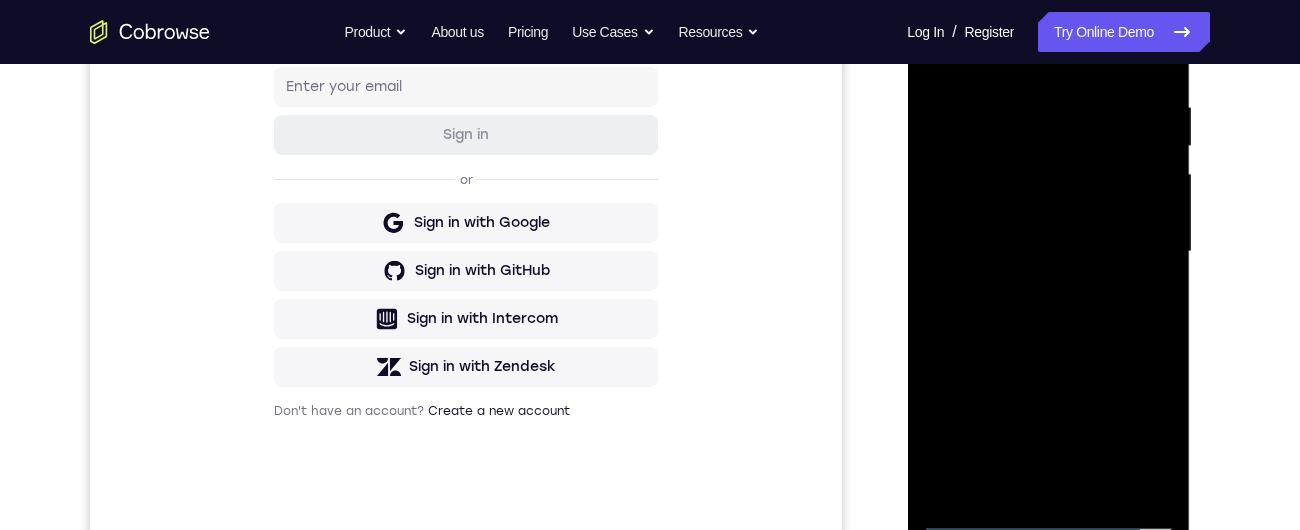 click at bounding box center [1048, 252] 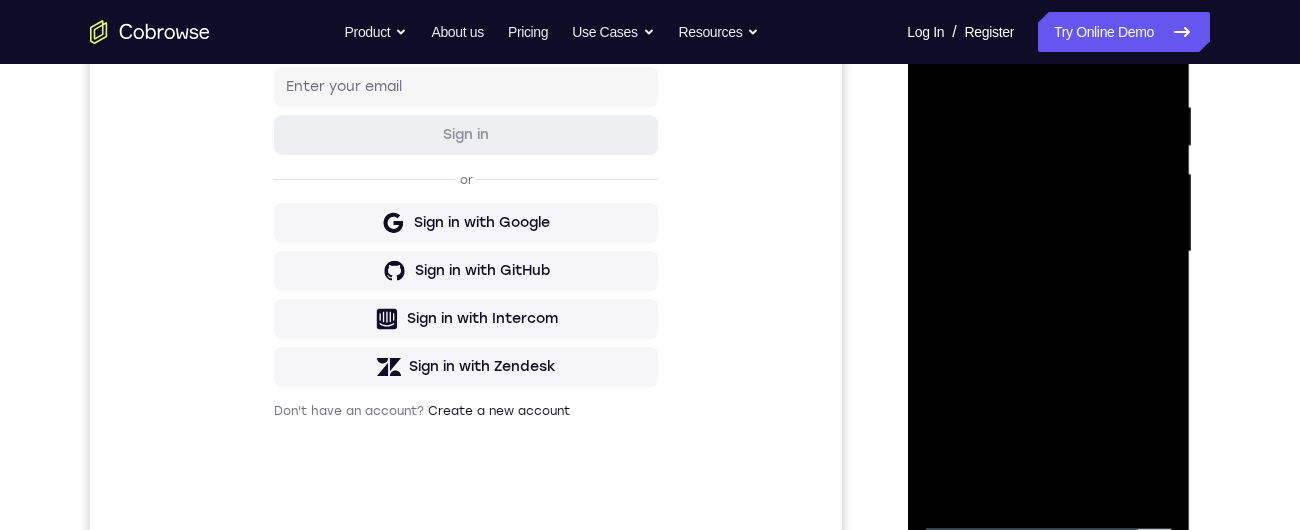 click at bounding box center [1048, 252] 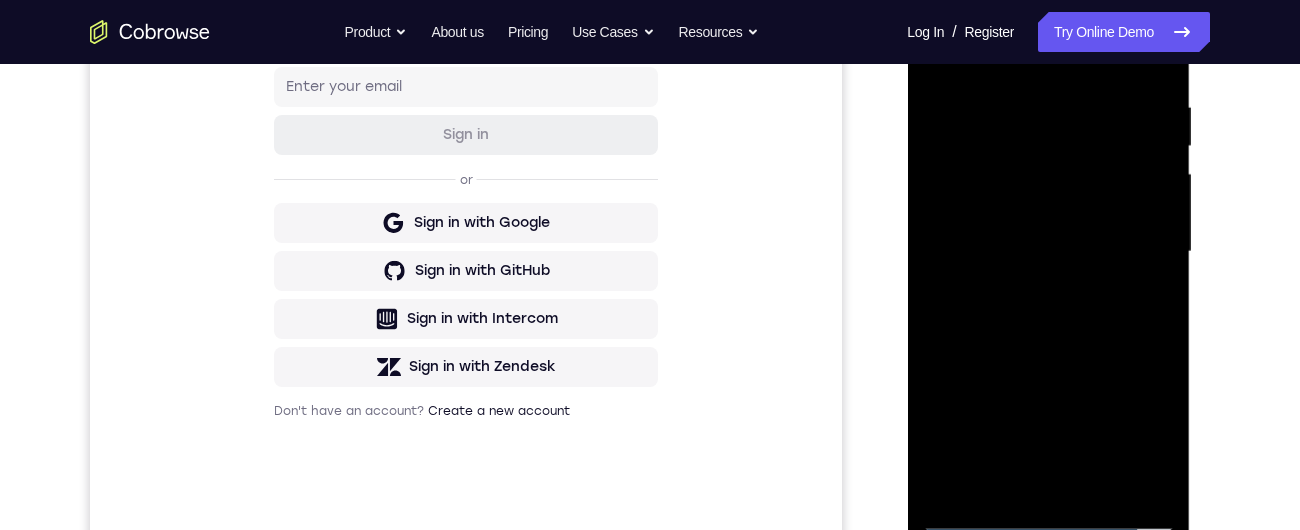 scroll, scrollTop: 329, scrollLeft: 0, axis: vertical 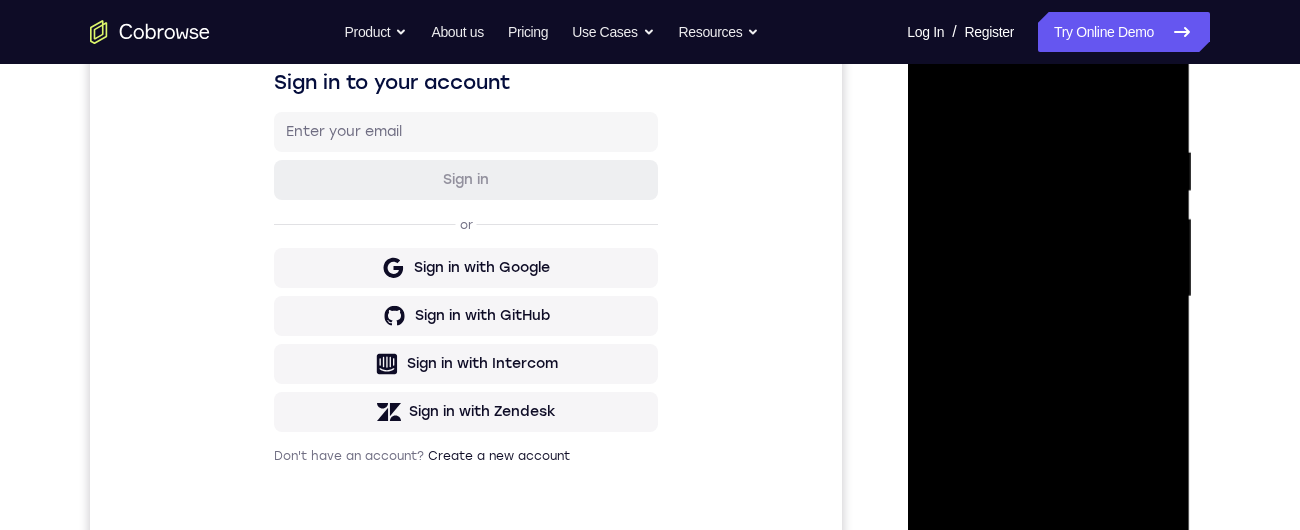 click at bounding box center (1048, 297) 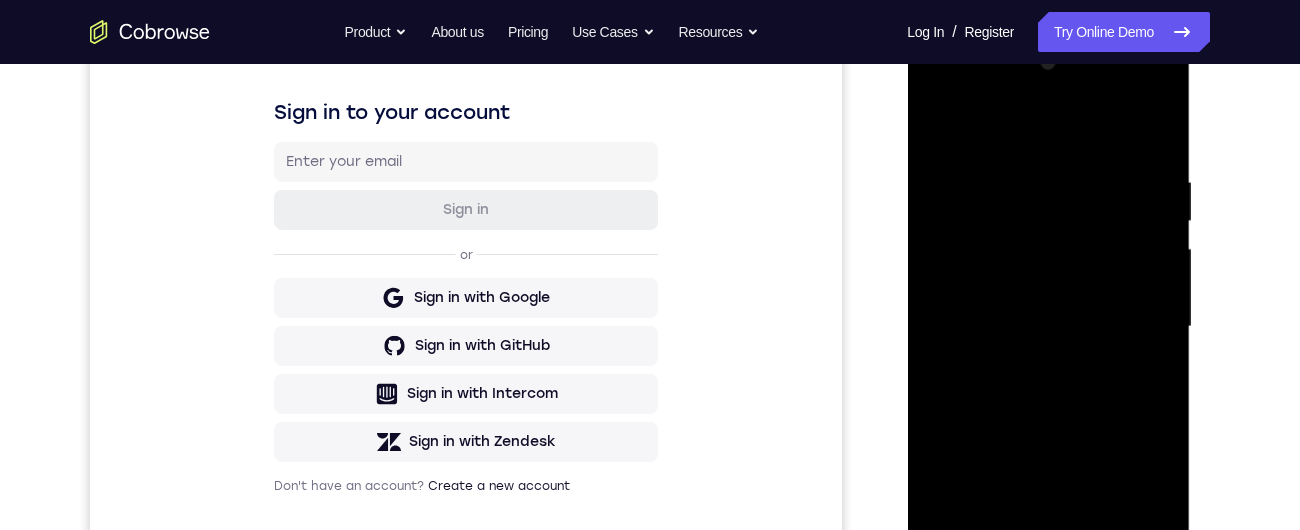 click at bounding box center [1048, 327] 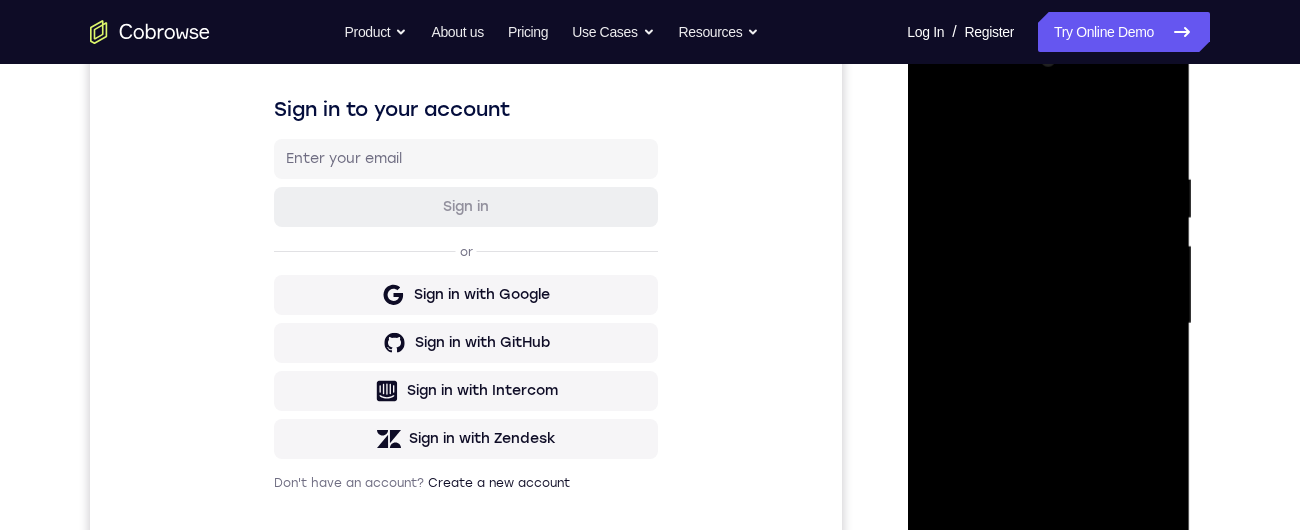 click at bounding box center [1048, 324] 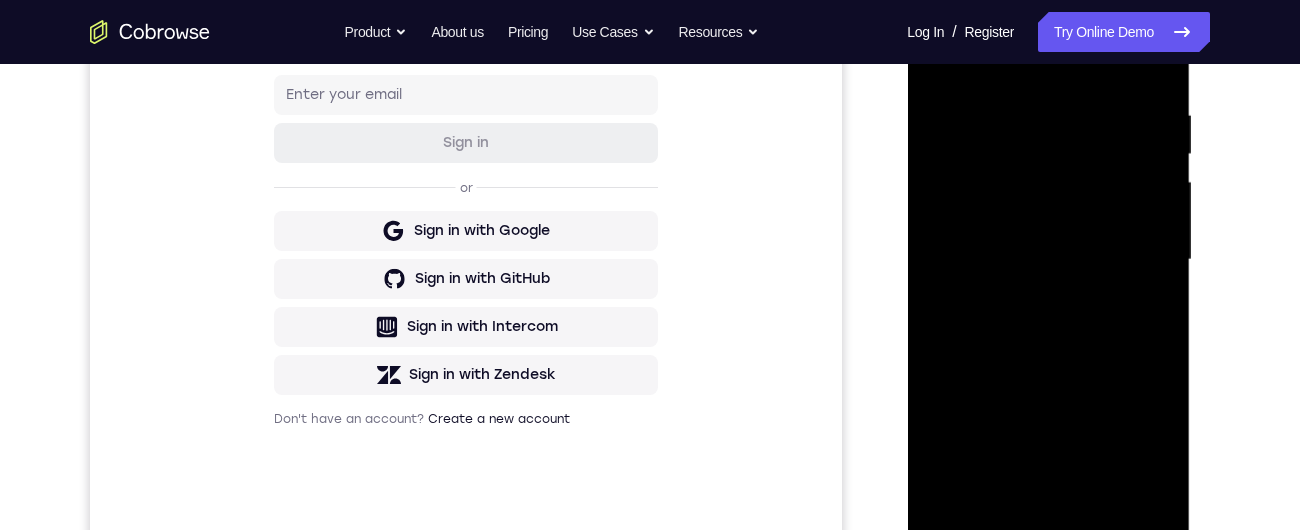 scroll, scrollTop: 349, scrollLeft: 0, axis: vertical 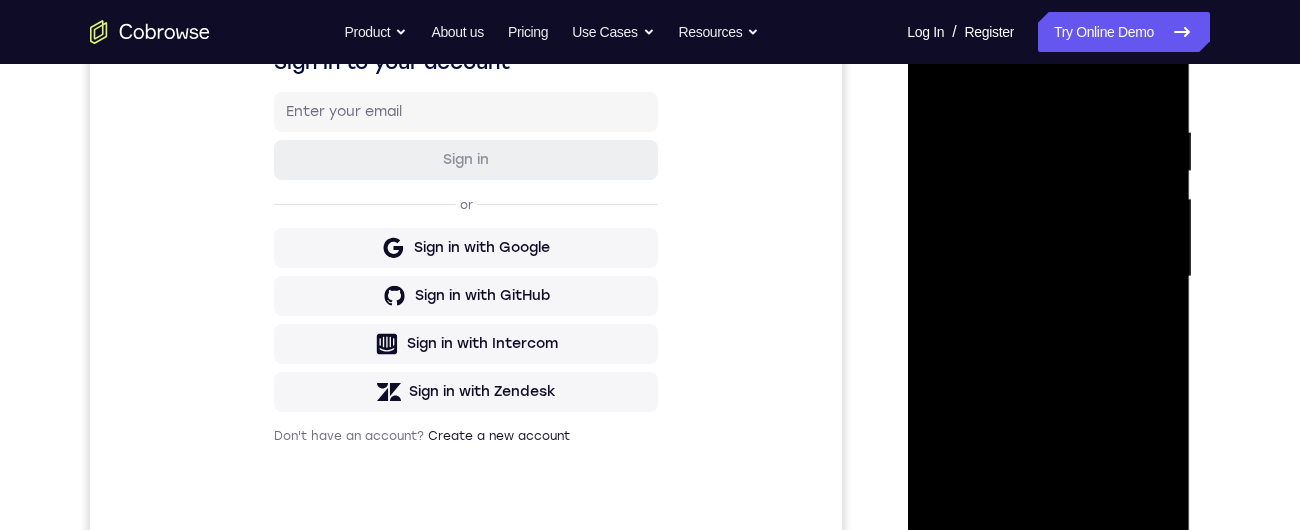 click at bounding box center (1048, 277) 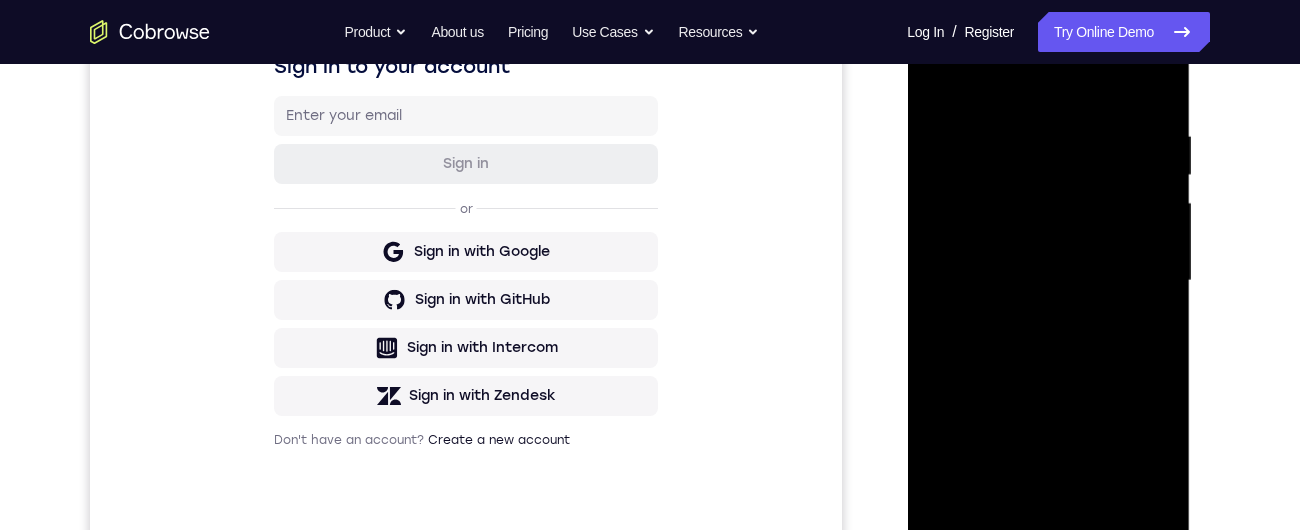 click at bounding box center (1048, 281) 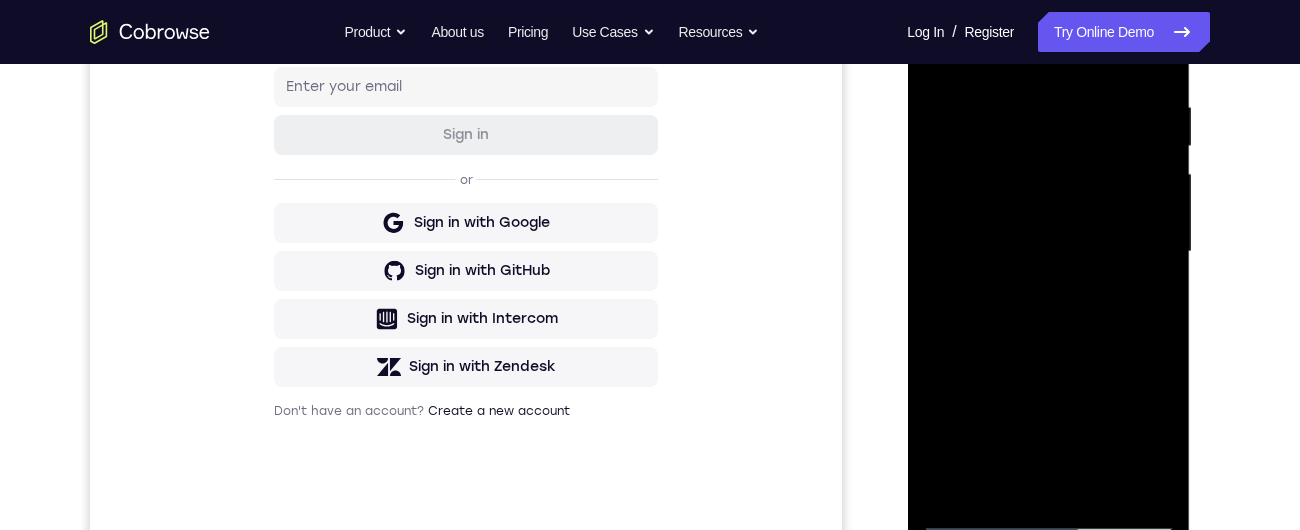 scroll, scrollTop: 379, scrollLeft: 0, axis: vertical 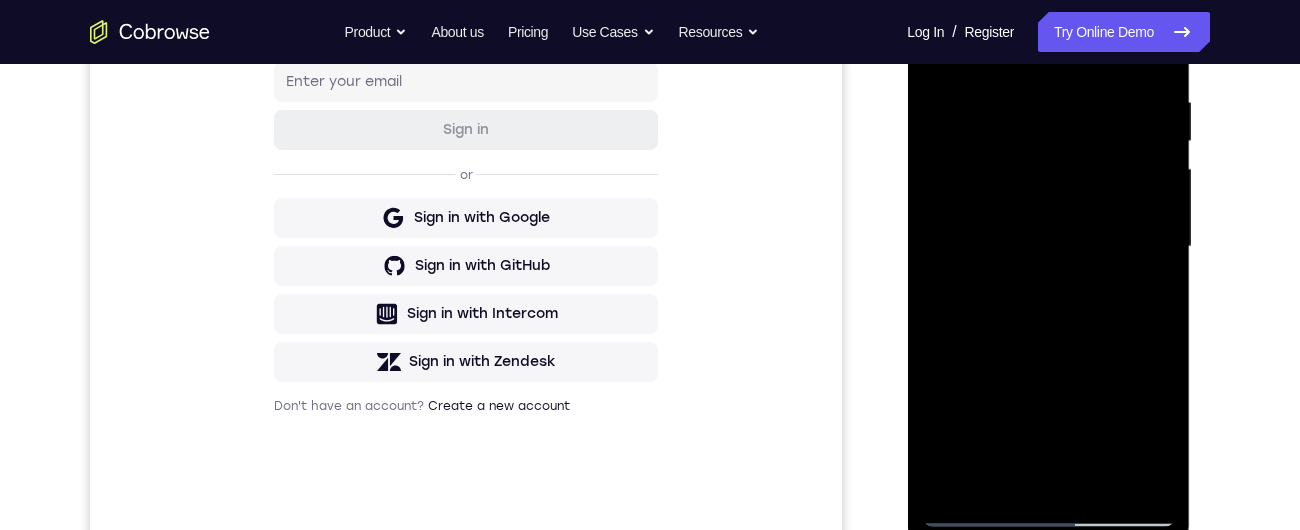 click at bounding box center (1048, 247) 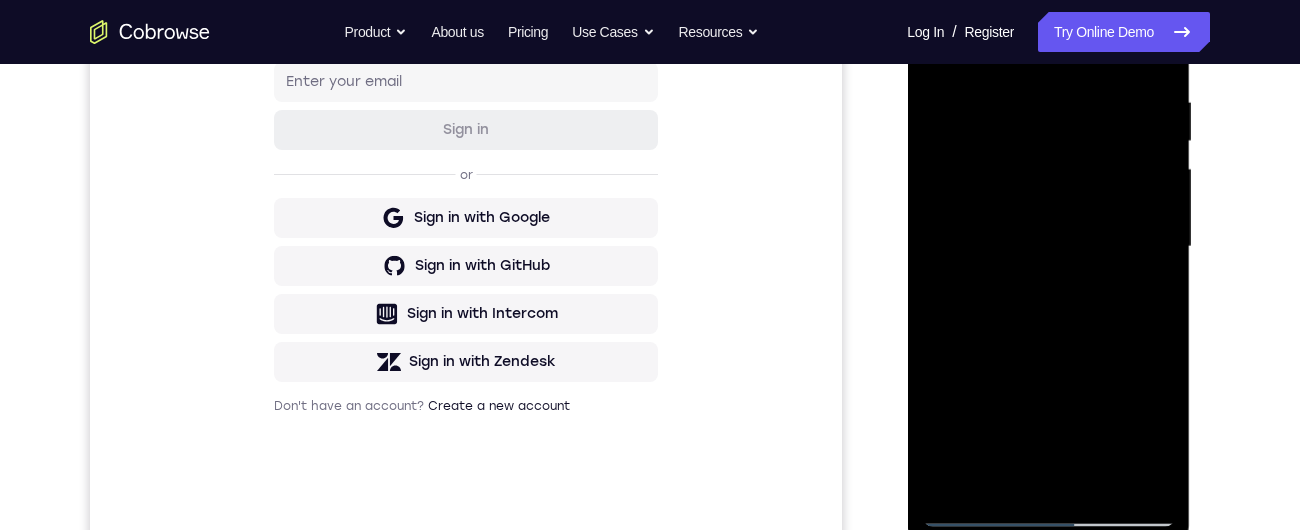 scroll, scrollTop: 380, scrollLeft: 0, axis: vertical 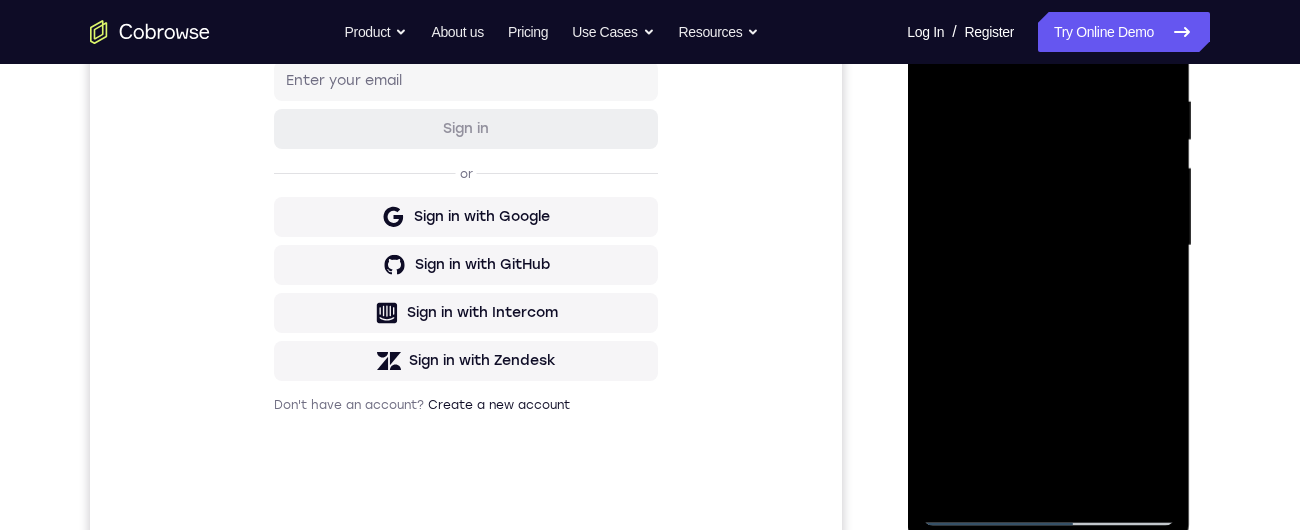 click at bounding box center [1048, 246] 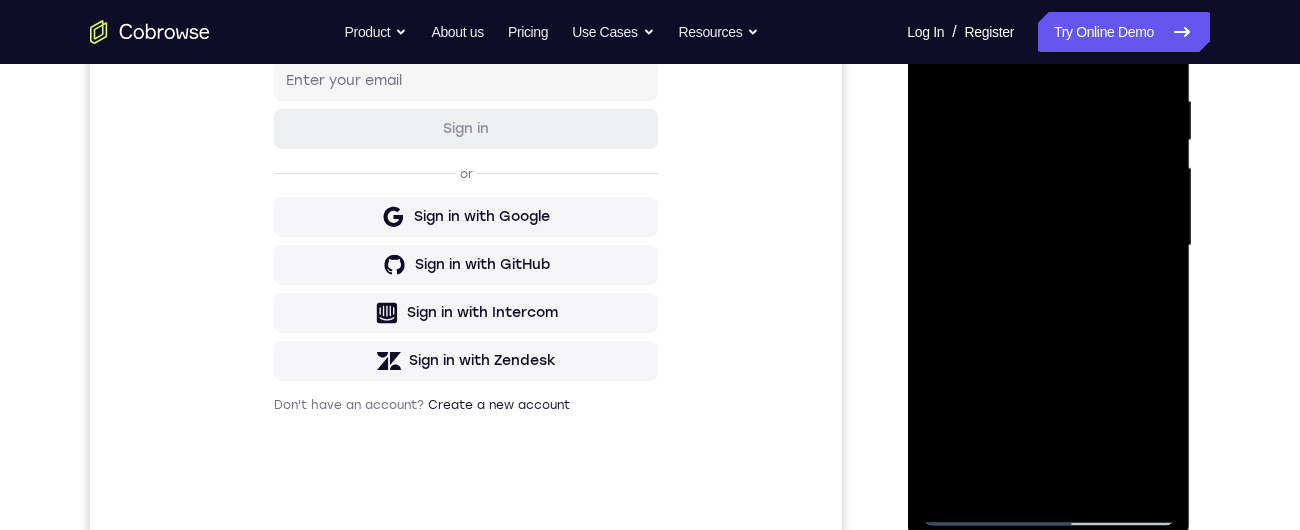 click at bounding box center [1048, 246] 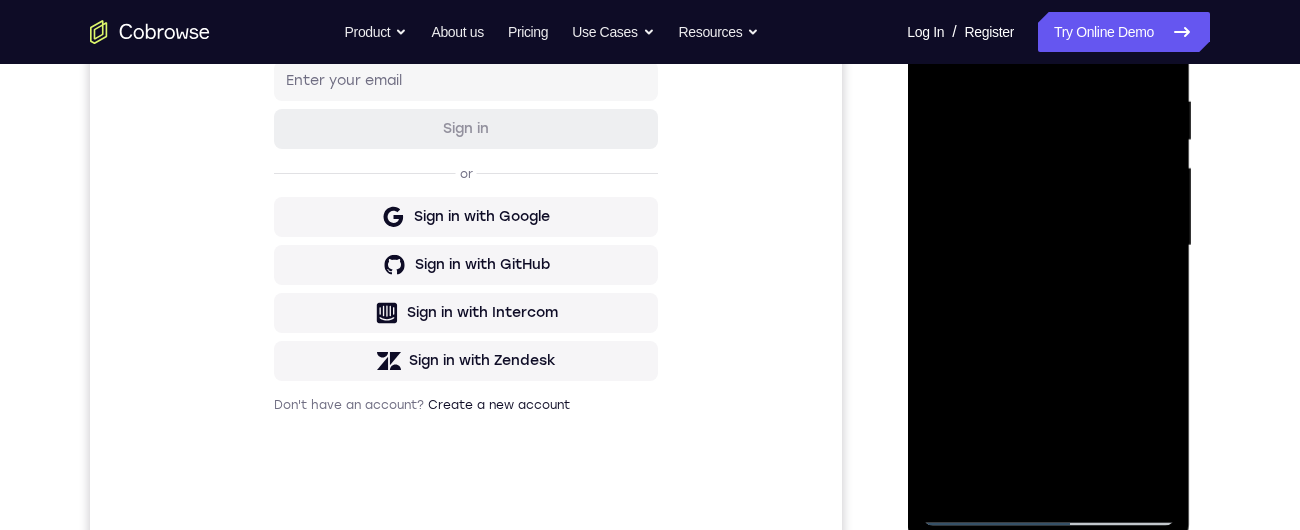 click at bounding box center (1048, 246) 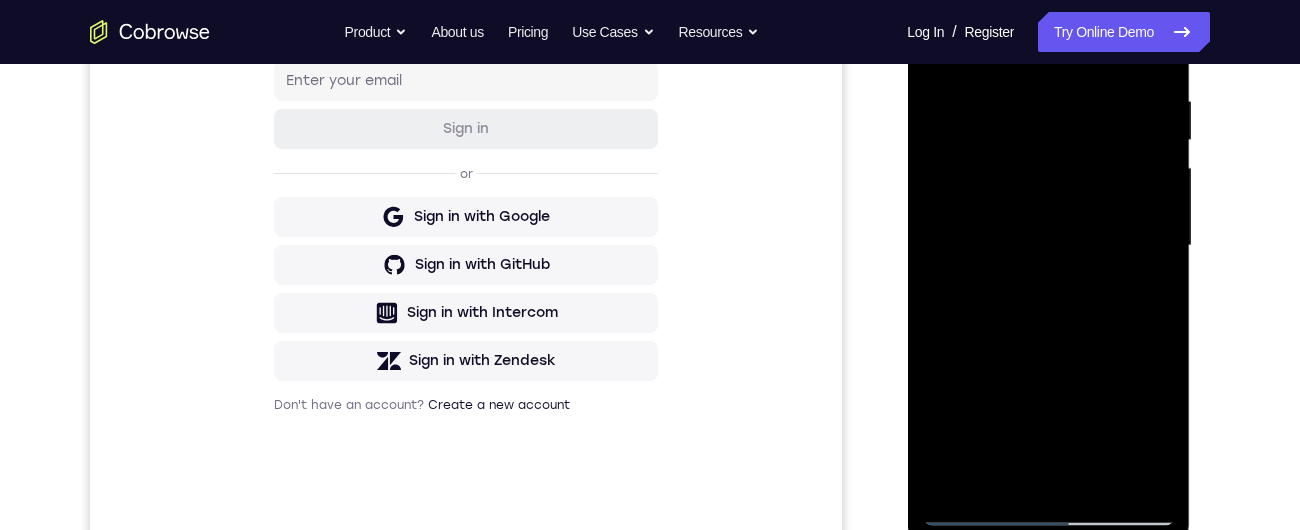 click at bounding box center (1048, 246) 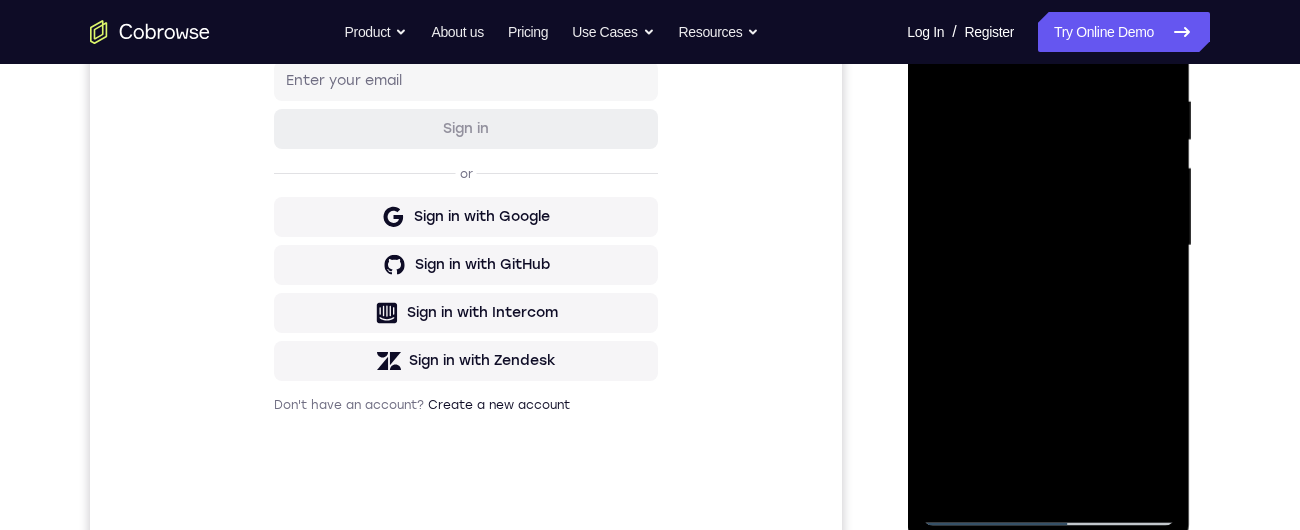 click at bounding box center (1048, 246) 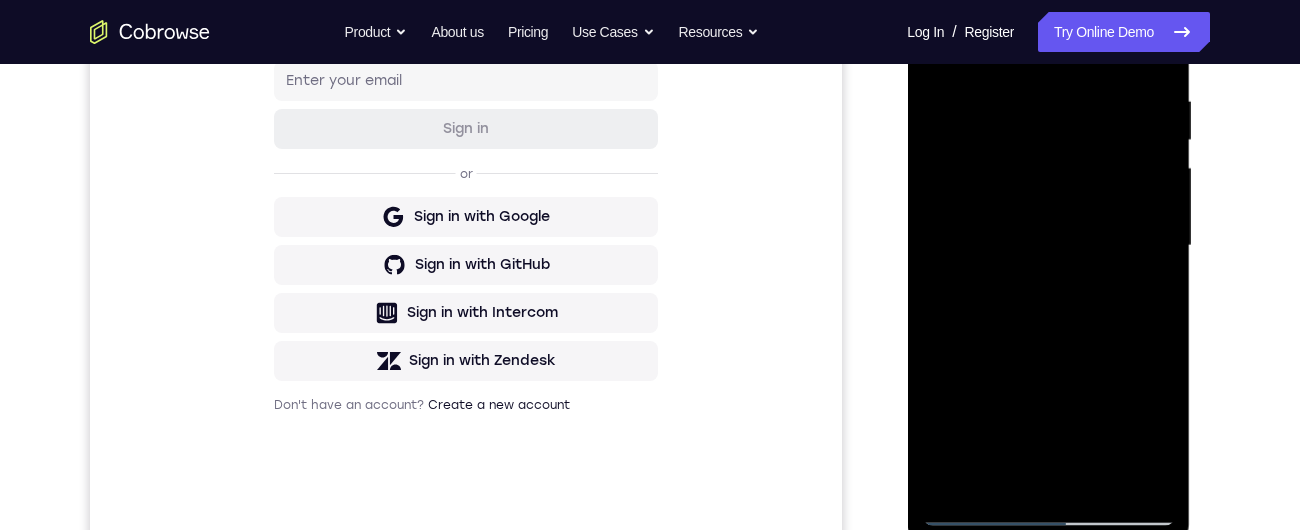 click at bounding box center [1048, 246] 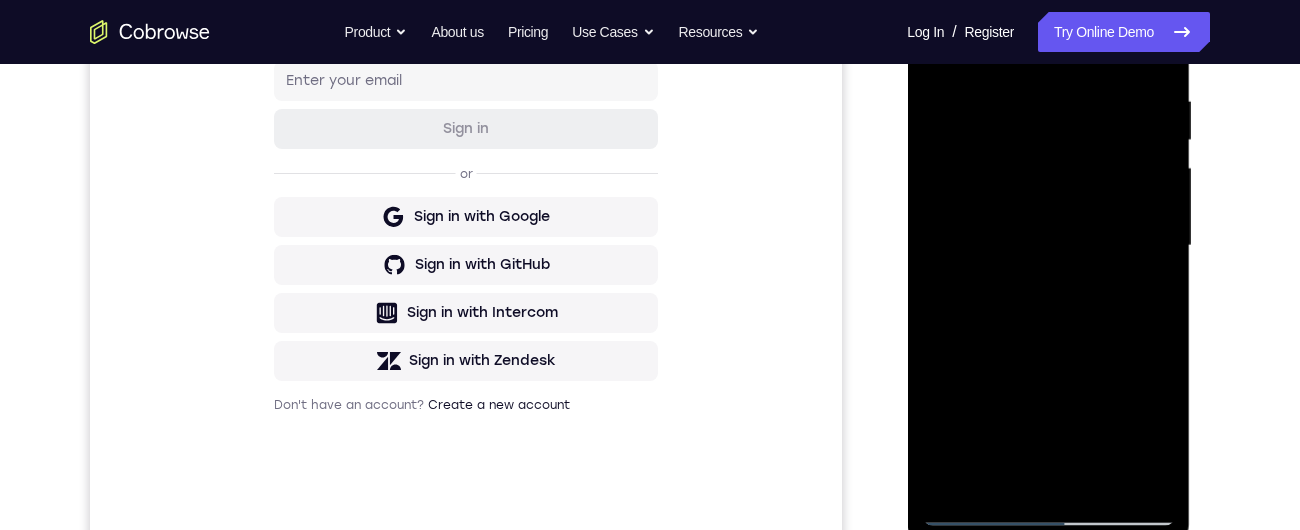 click at bounding box center (1048, 246) 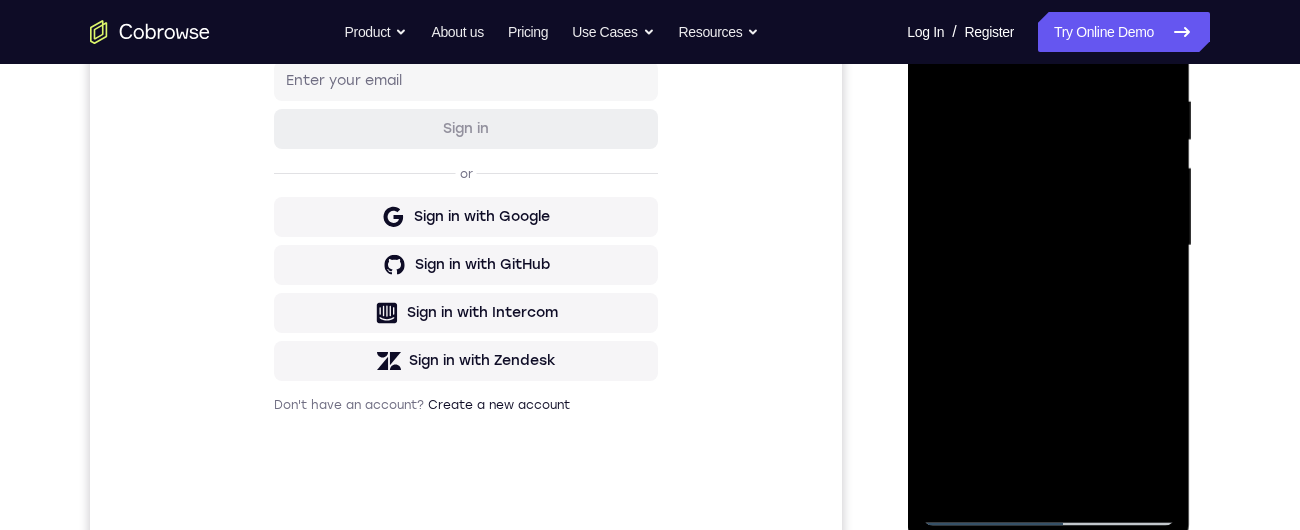 click at bounding box center (1048, 246) 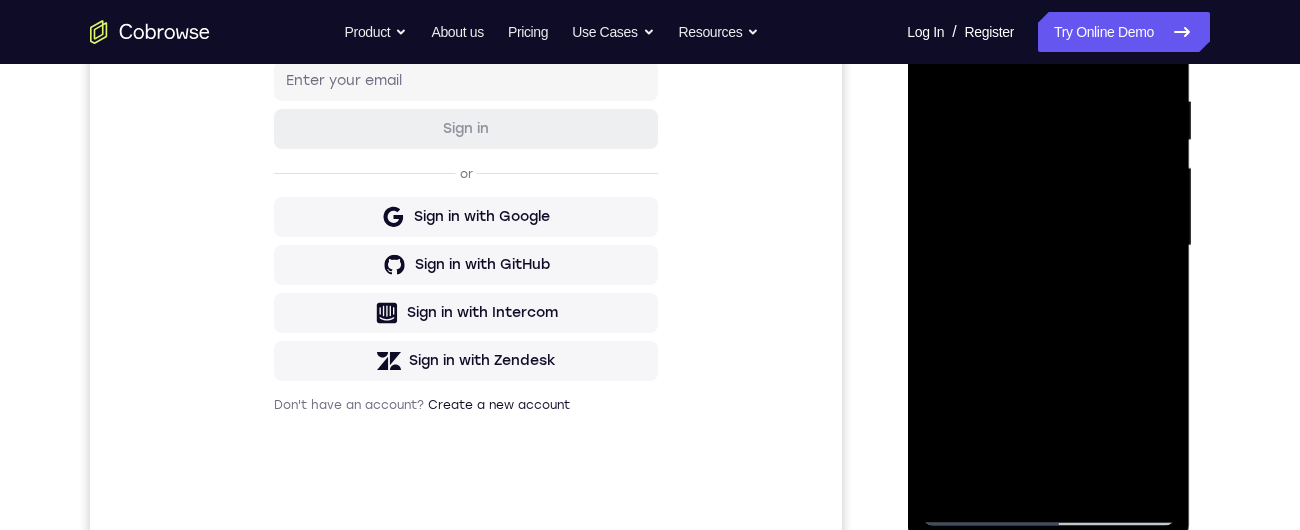 click at bounding box center (1048, 246) 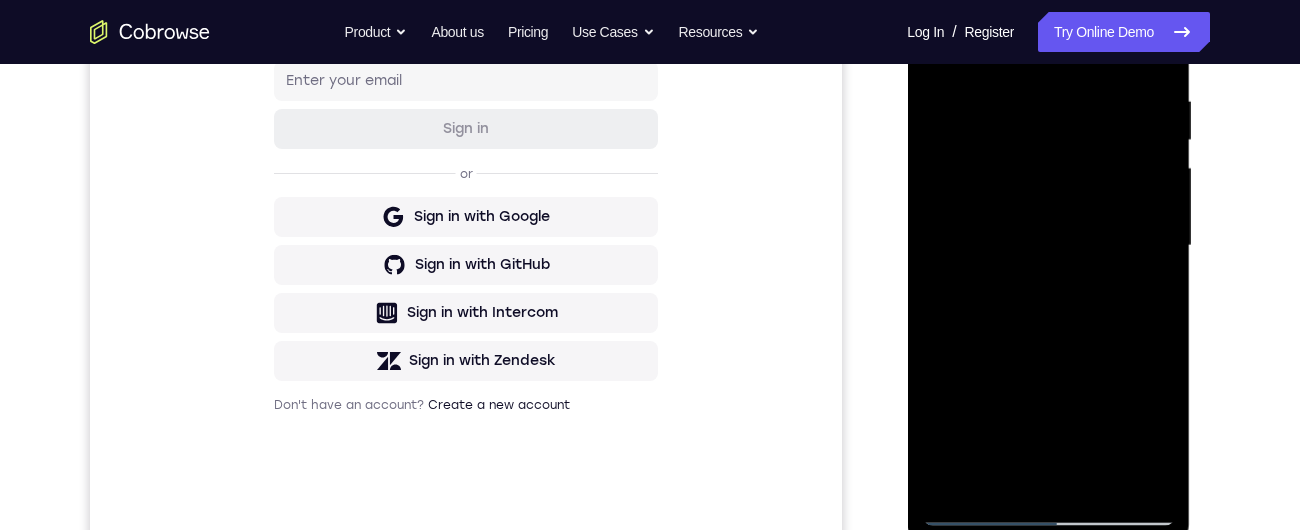 click at bounding box center [1048, 246] 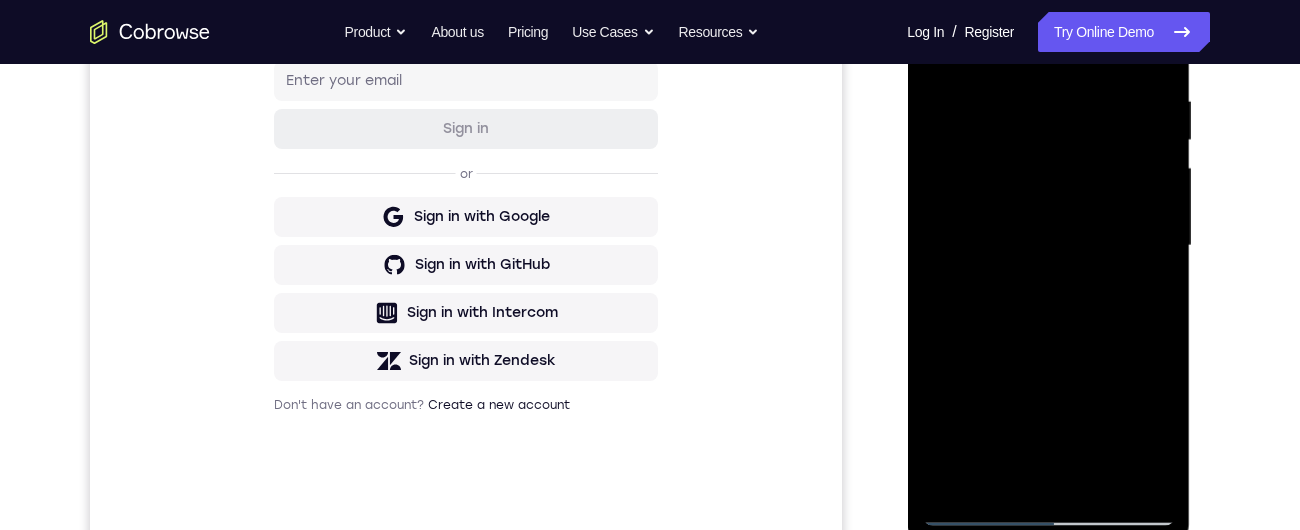 click at bounding box center (1048, 246) 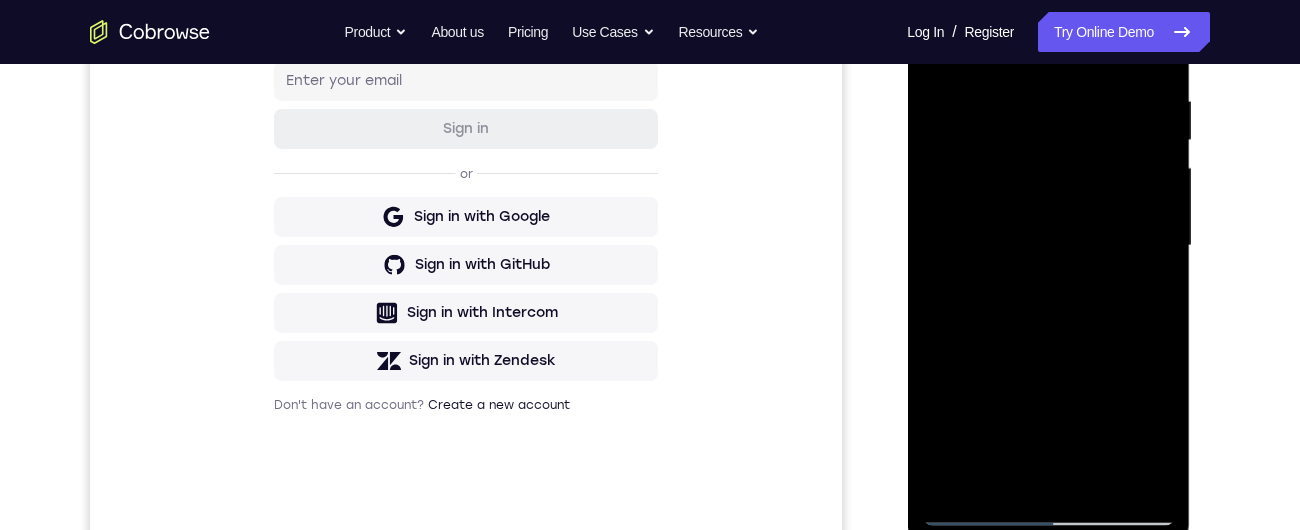click at bounding box center (1048, 246) 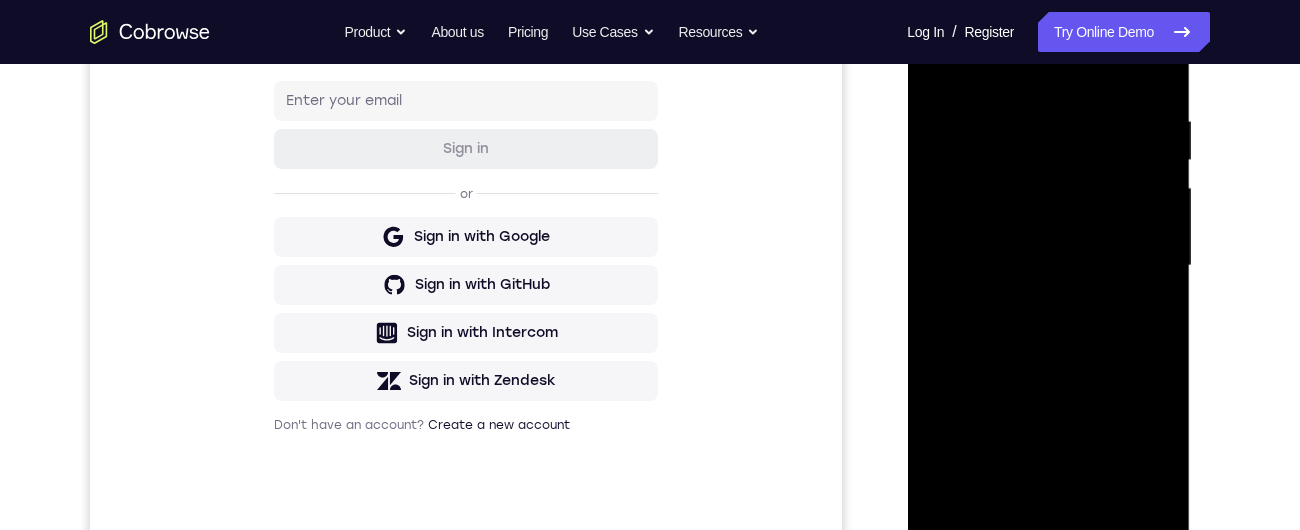 scroll, scrollTop: 354, scrollLeft: 0, axis: vertical 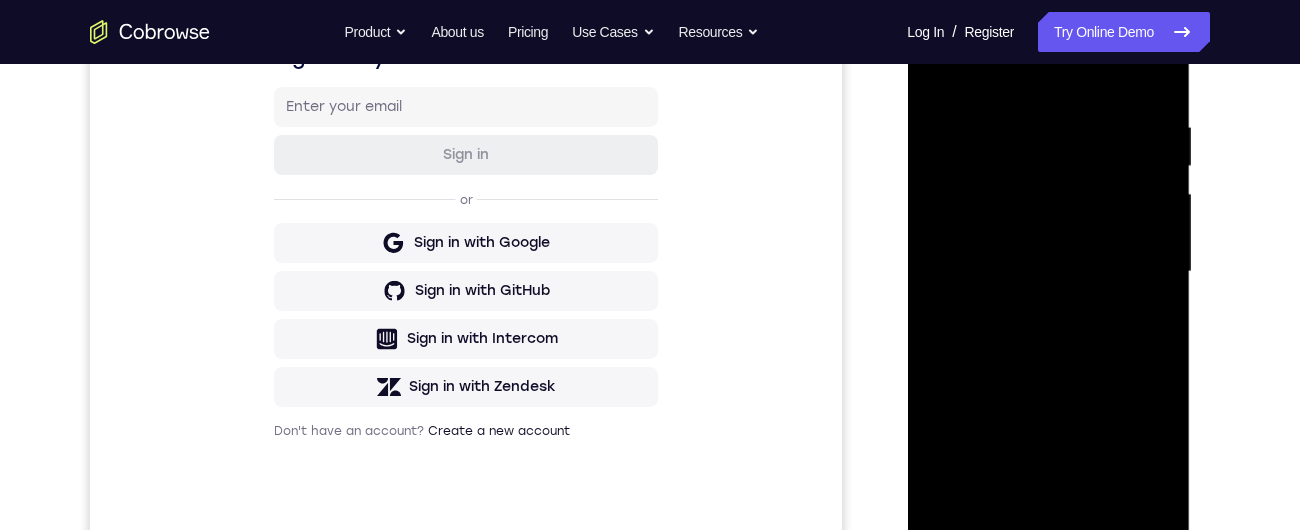 click at bounding box center [1048, 272] 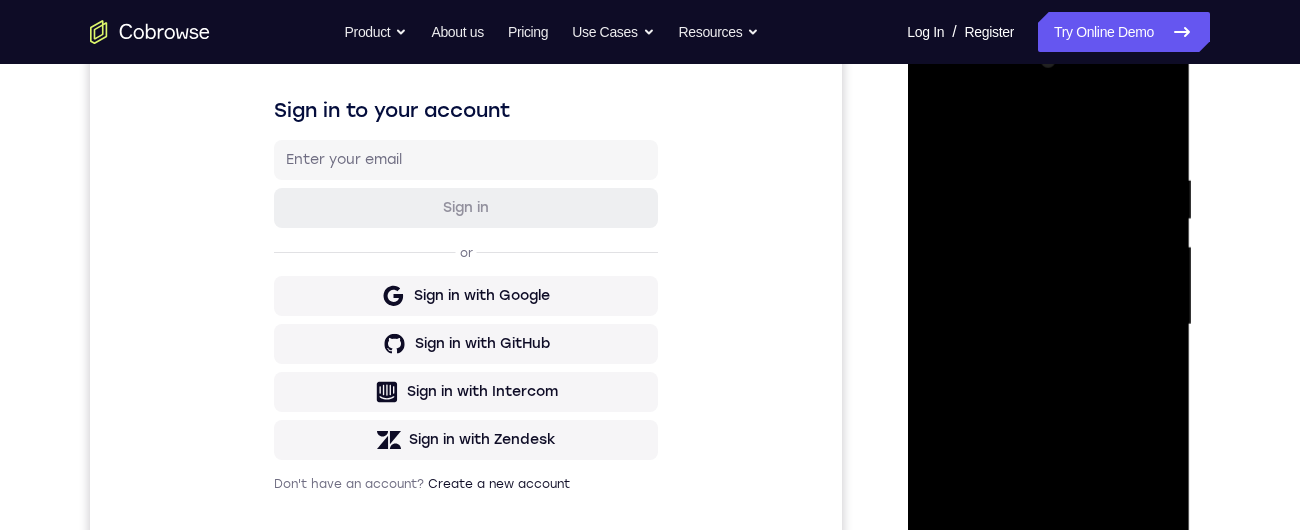 scroll, scrollTop: 291, scrollLeft: 0, axis: vertical 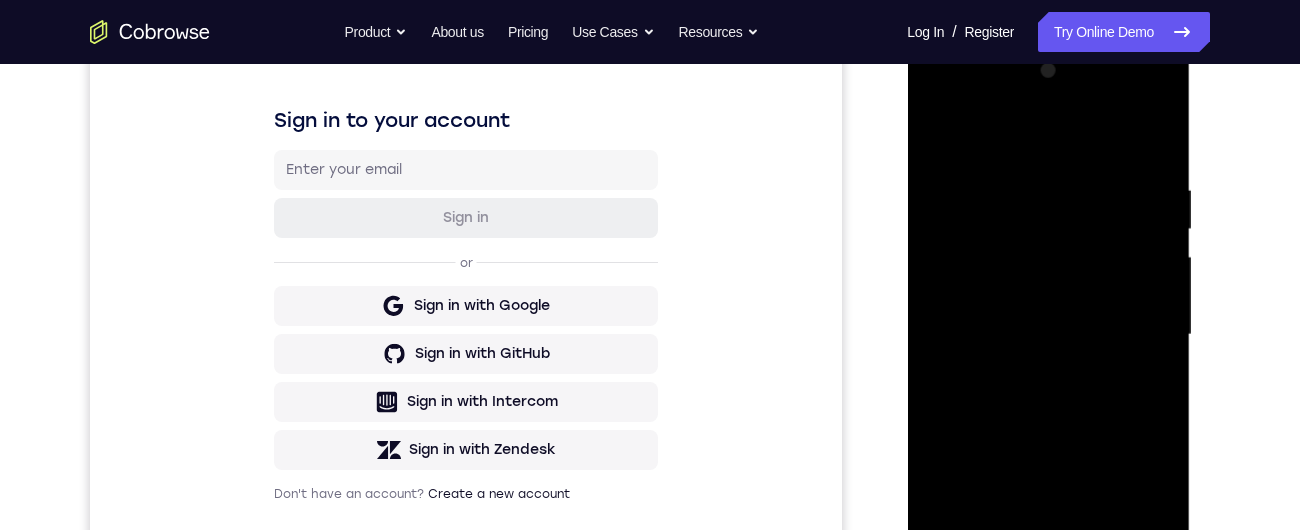 click at bounding box center [1048, 335] 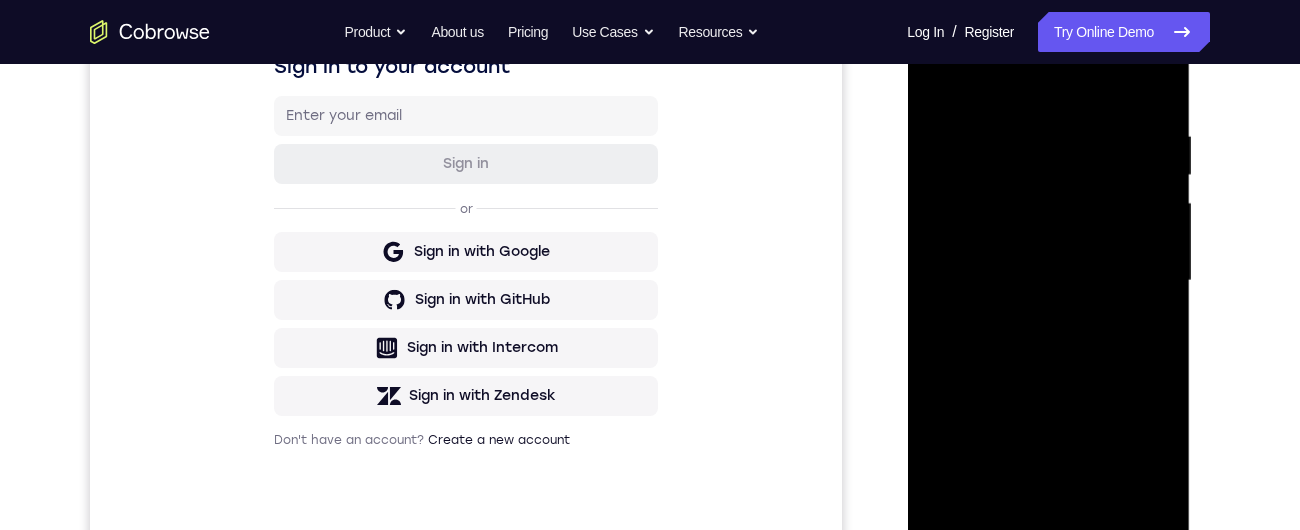 scroll, scrollTop: 342, scrollLeft: 0, axis: vertical 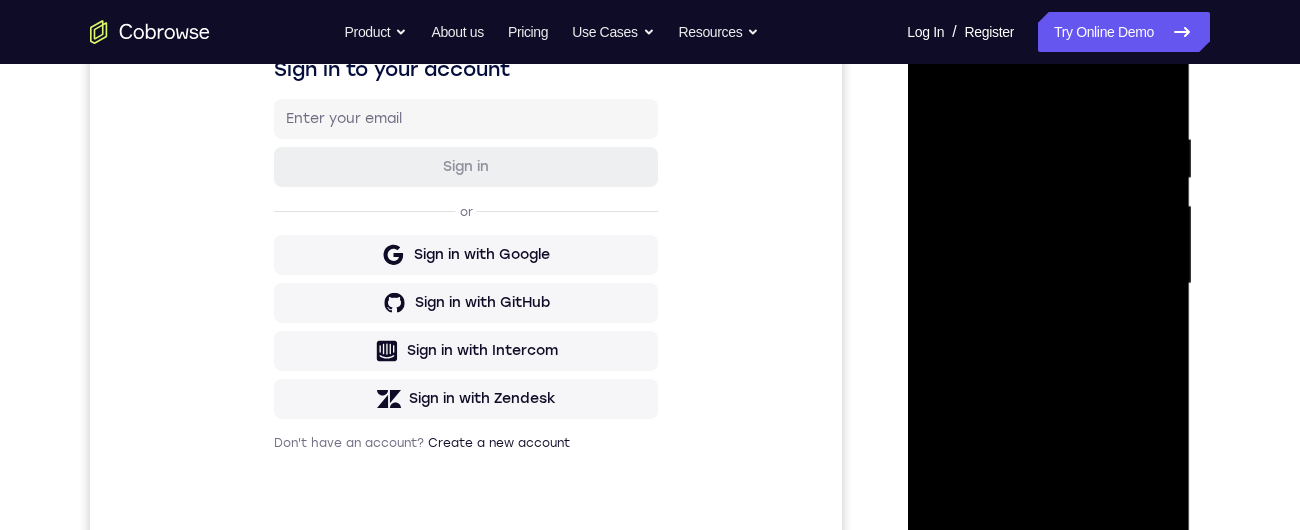 click at bounding box center (1048, 284) 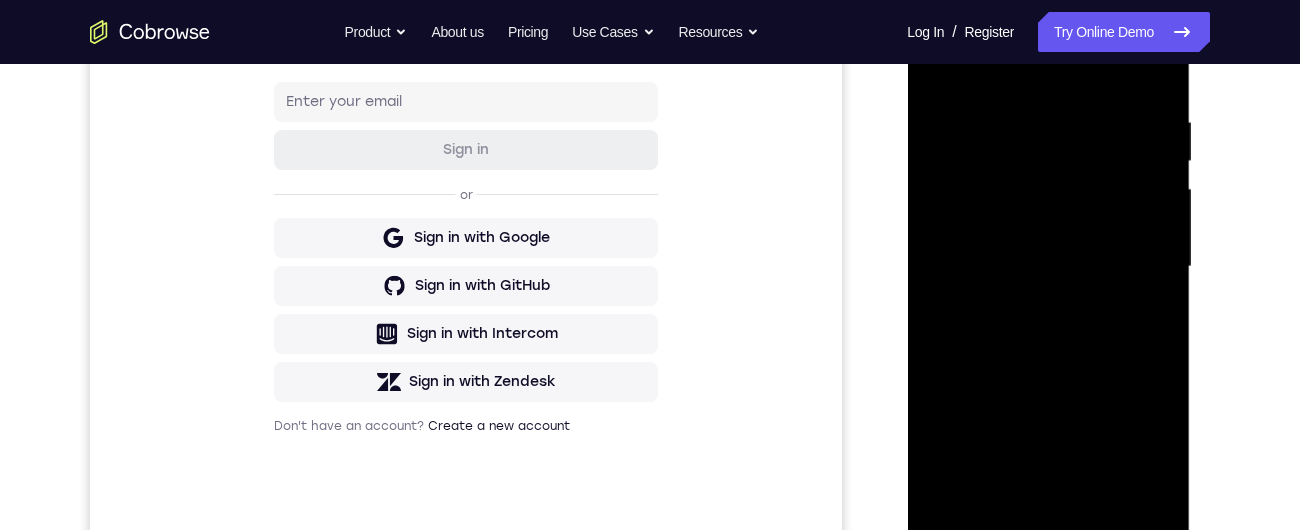 scroll, scrollTop: 322, scrollLeft: 0, axis: vertical 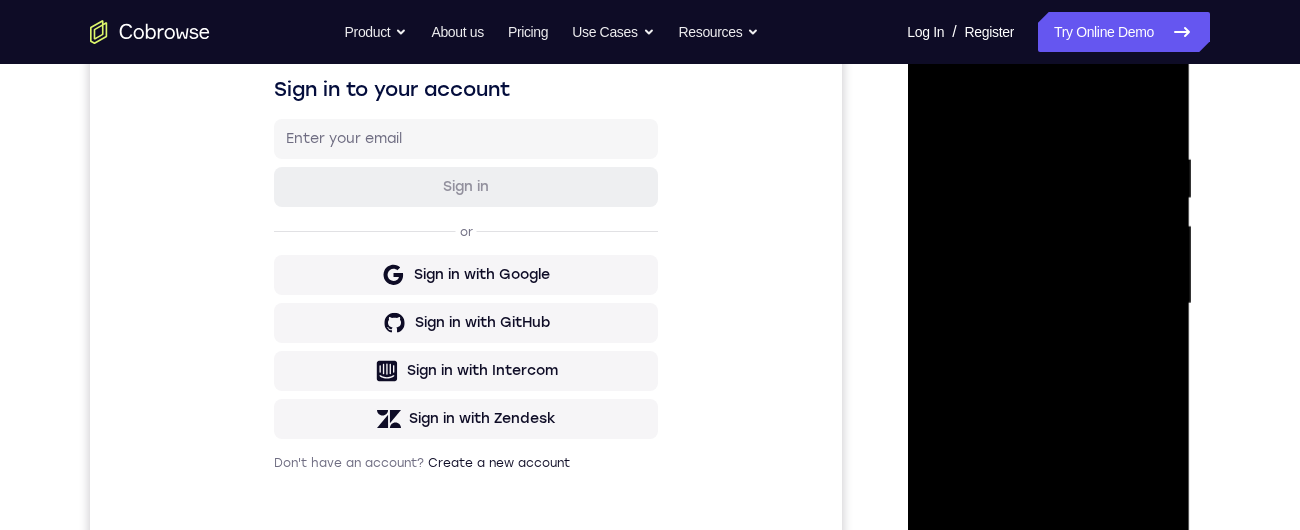 click at bounding box center (1048, 304) 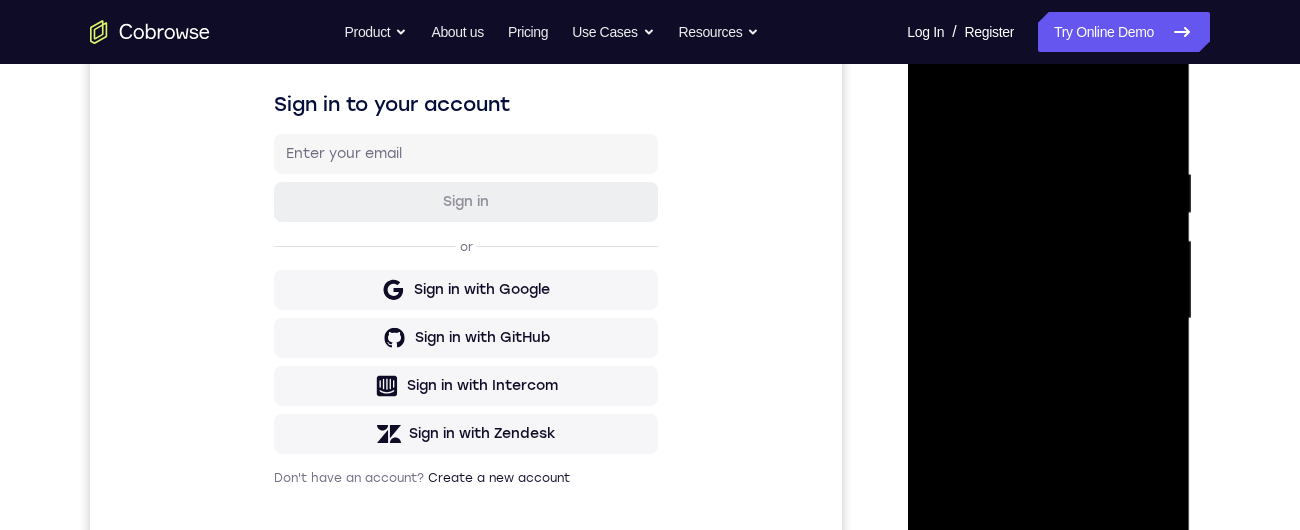 click at bounding box center [1048, 319] 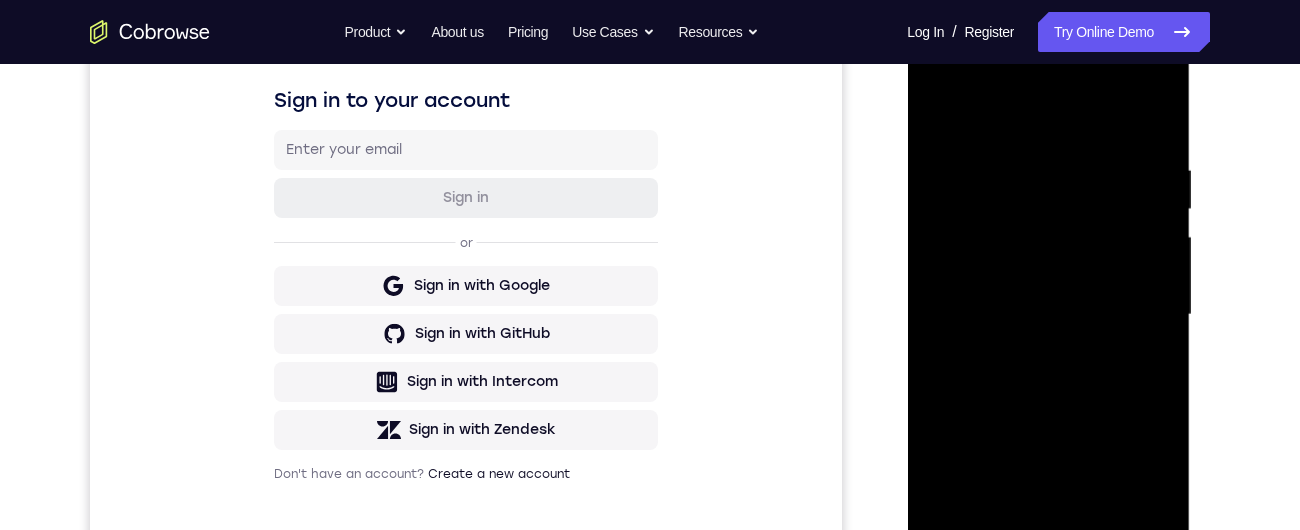 click at bounding box center [1048, 315] 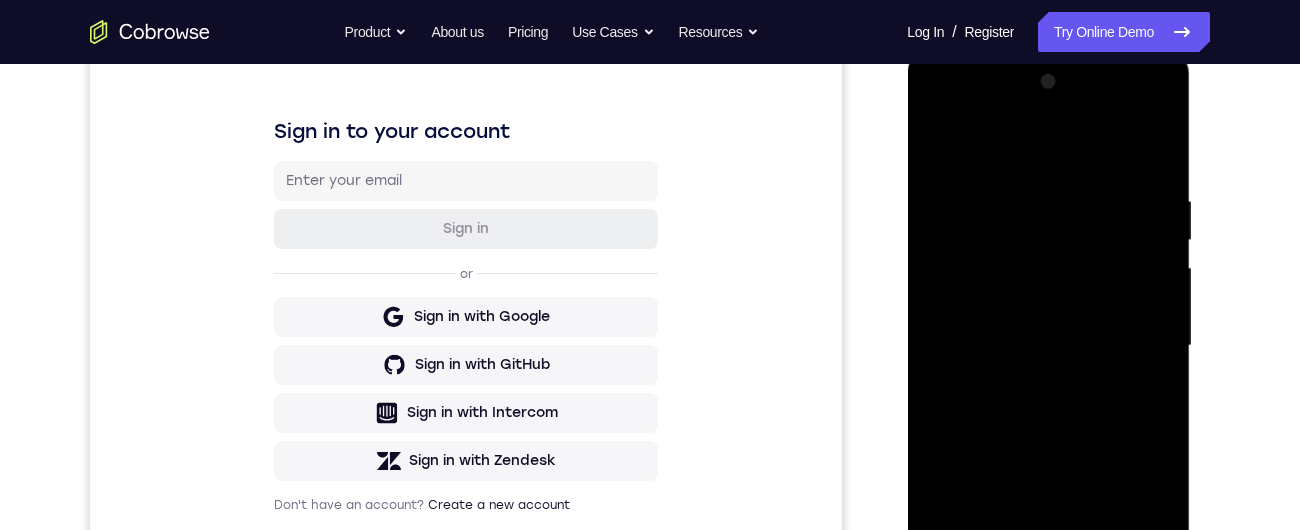 click at bounding box center (1048, 346) 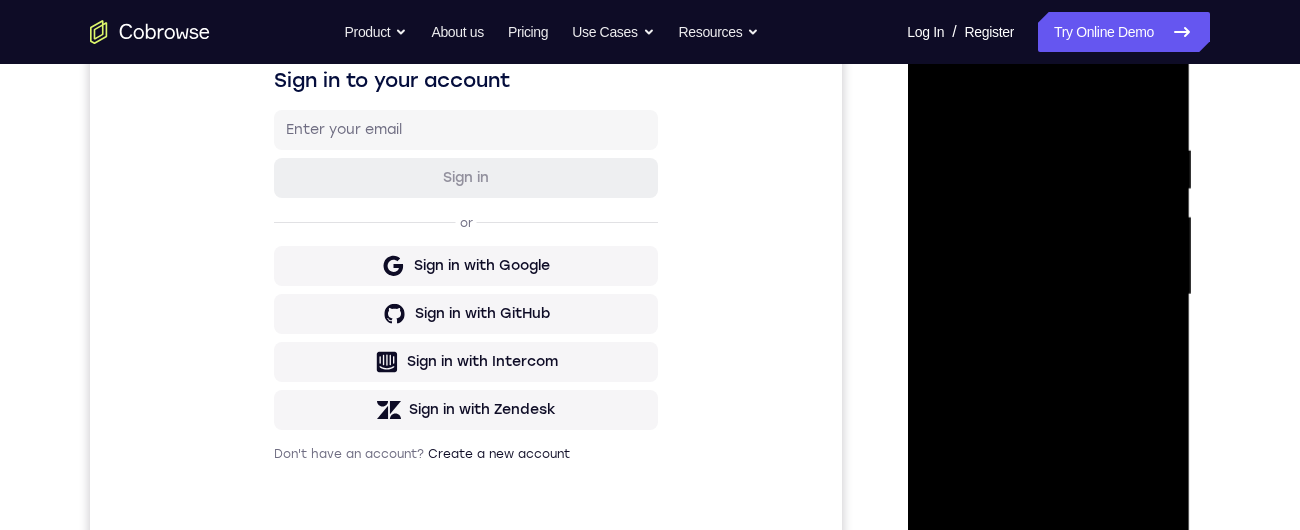 scroll, scrollTop: 326, scrollLeft: 0, axis: vertical 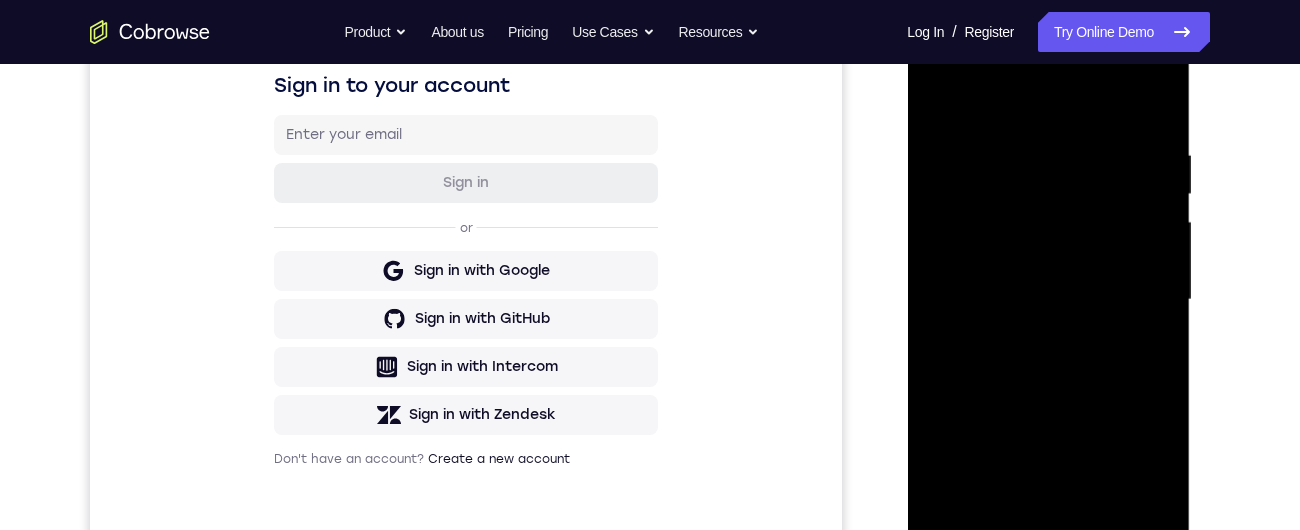 click at bounding box center (1048, 300) 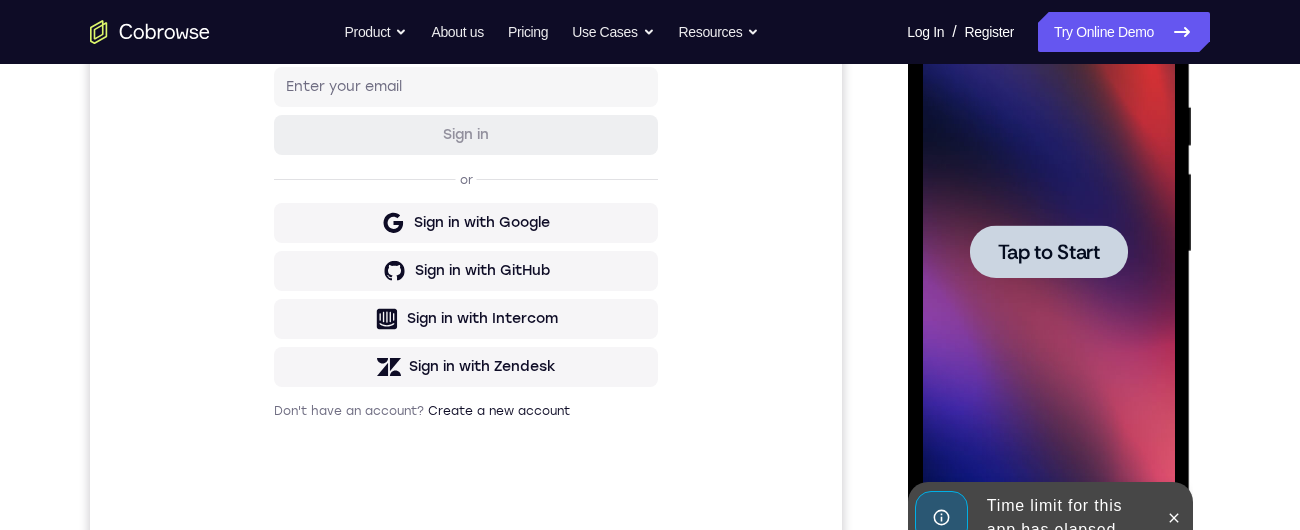 scroll, scrollTop: 0, scrollLeft: 0, axis: both 